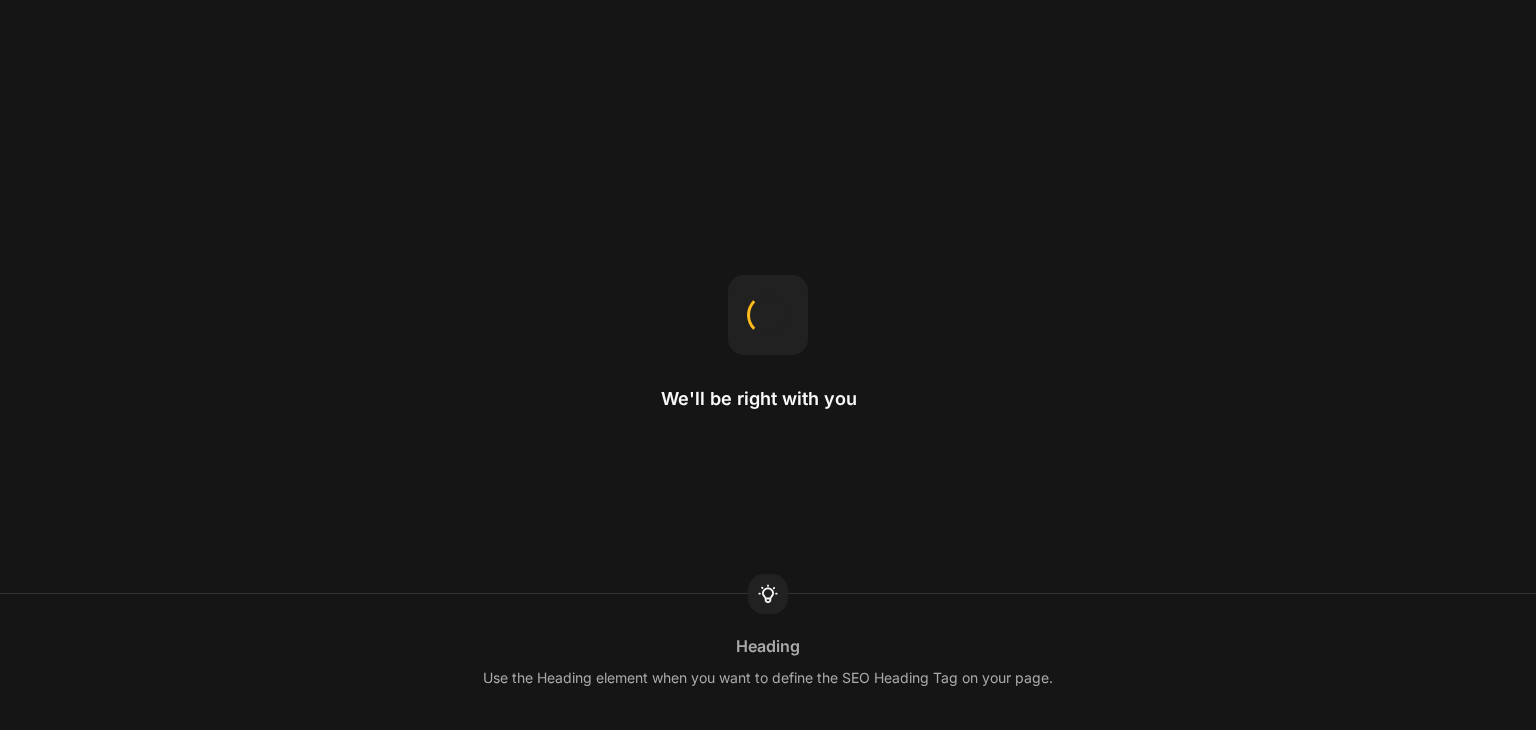 scroll, scrollTop: 0, scrollLeft: 0, axis: both 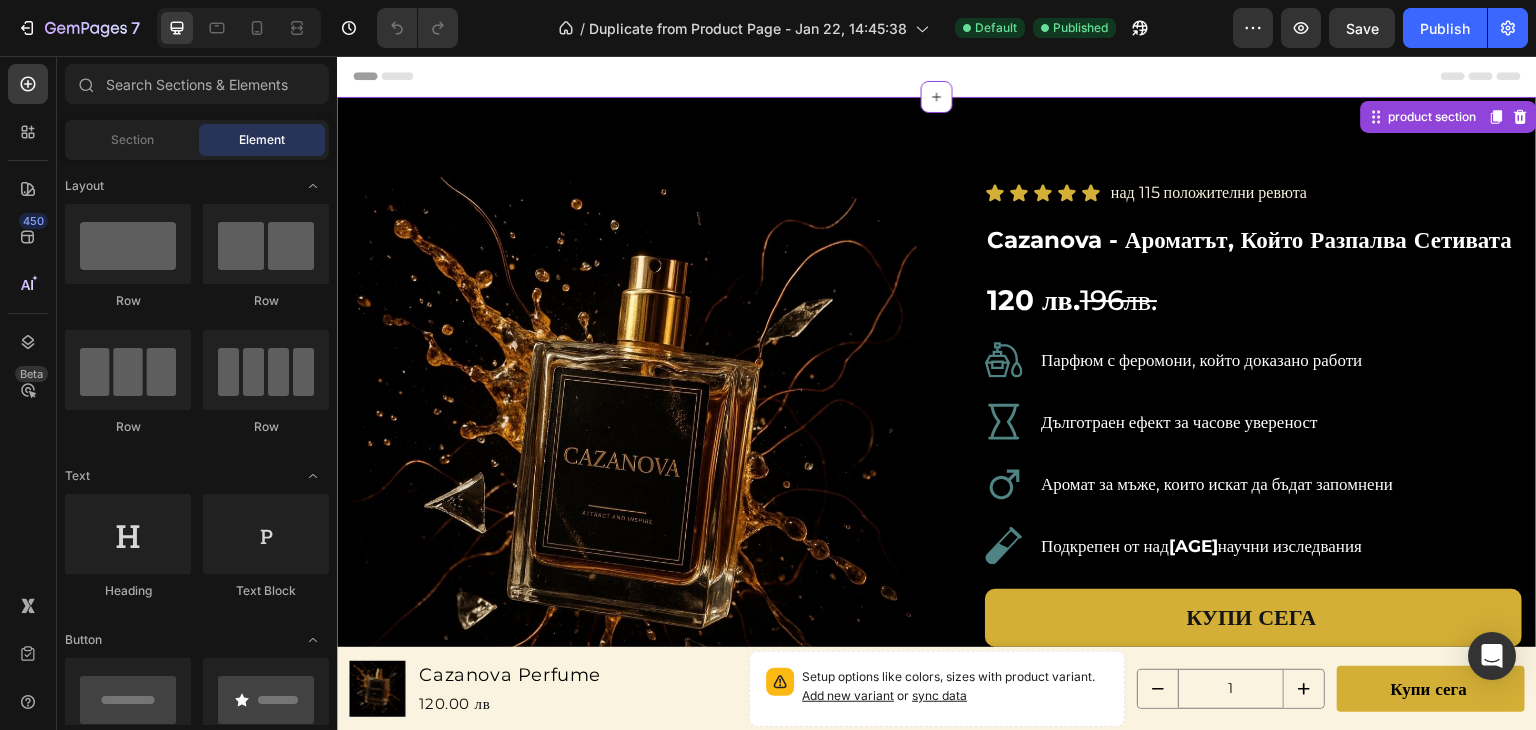 click on "120 лв.   196лв." at bounding box center (1253, 297) 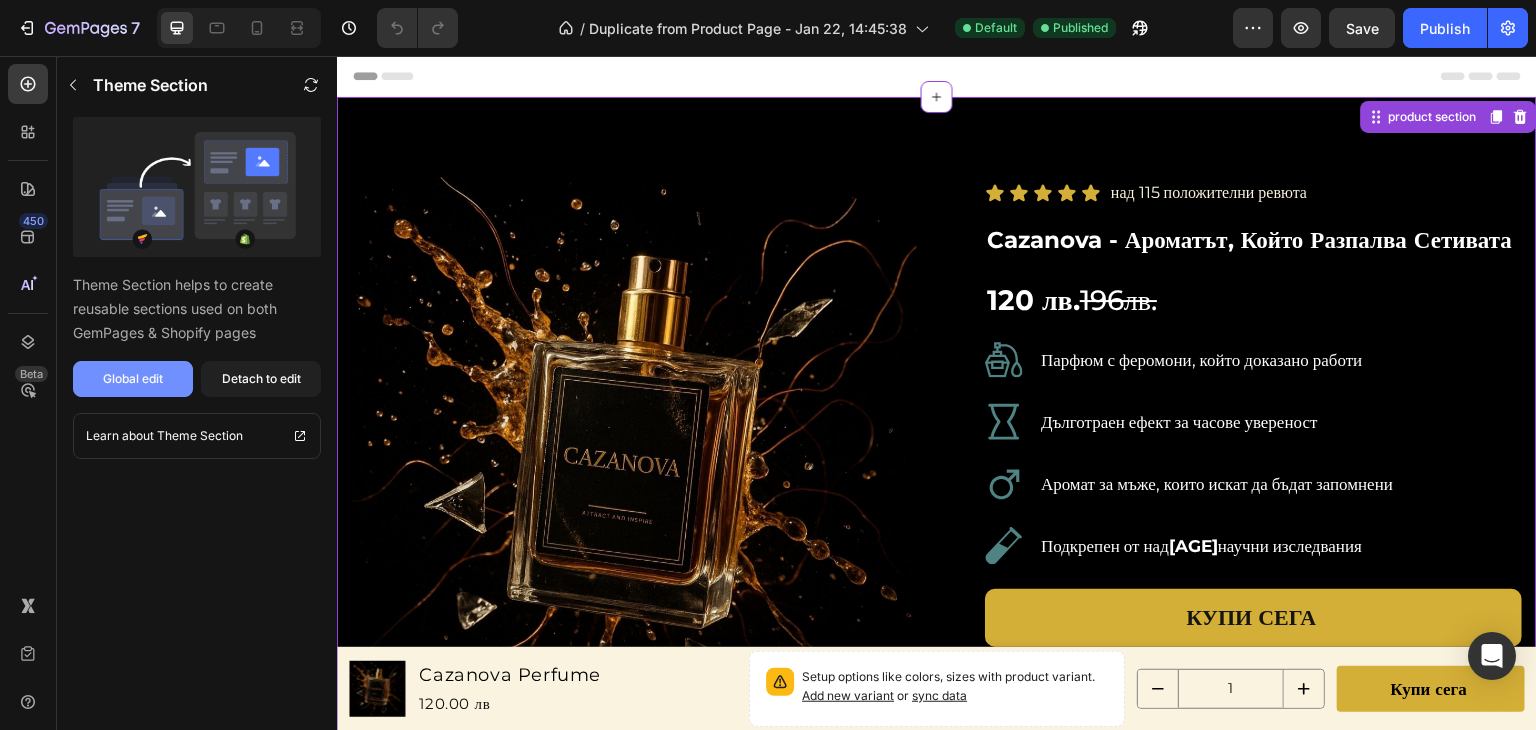 click on "Global edit" at bounding box center (133, 379) 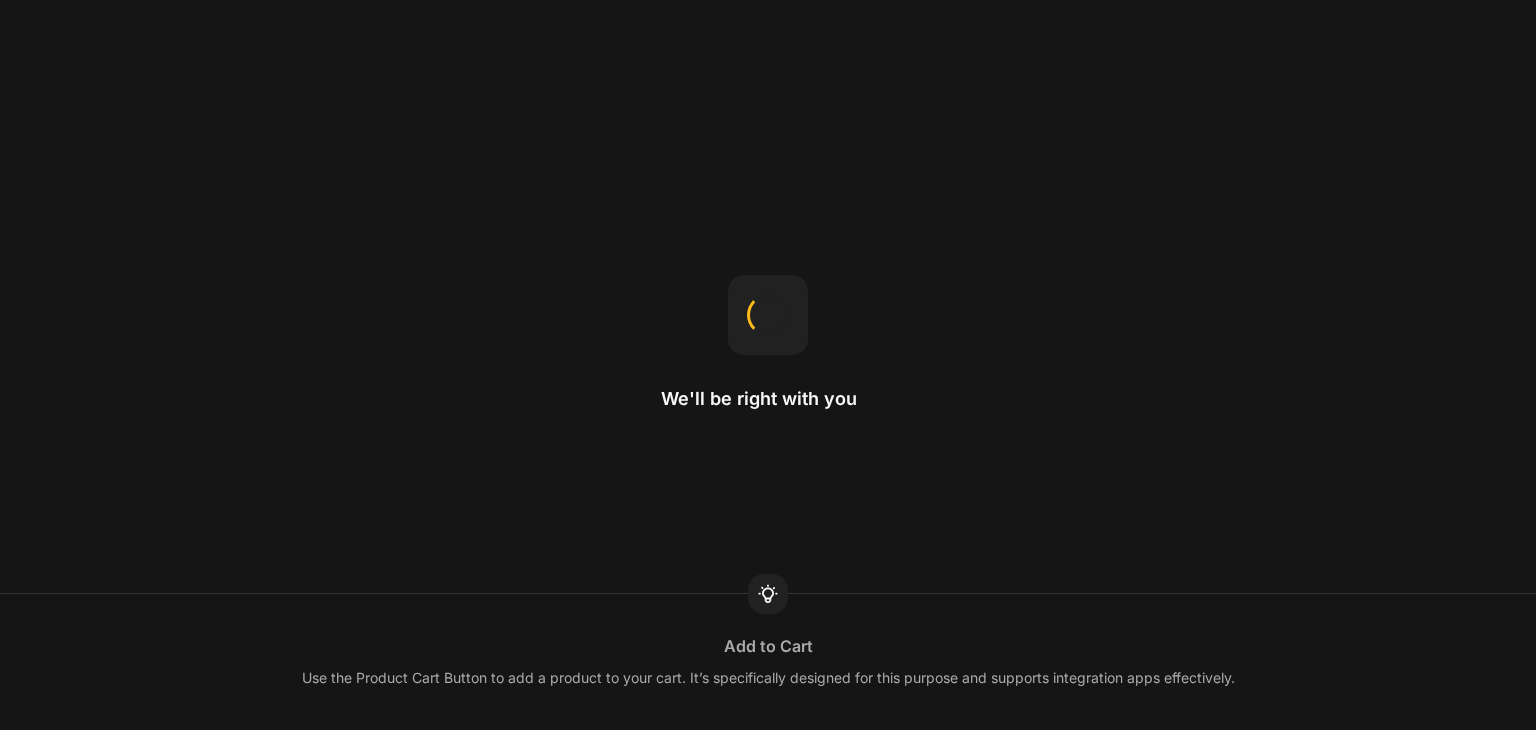 scroll, scrollTop: 0, scrollLeft: 0, axis: both 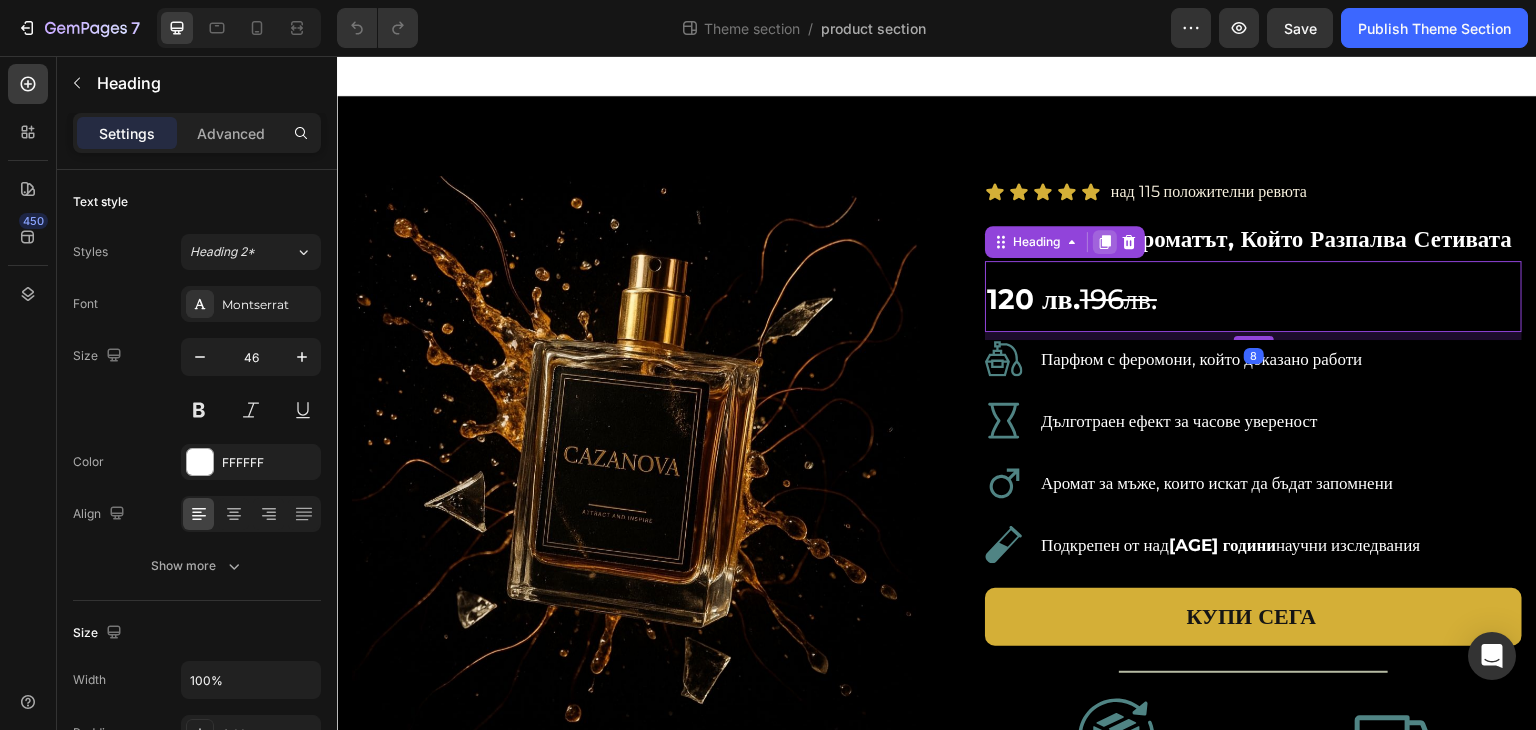 click 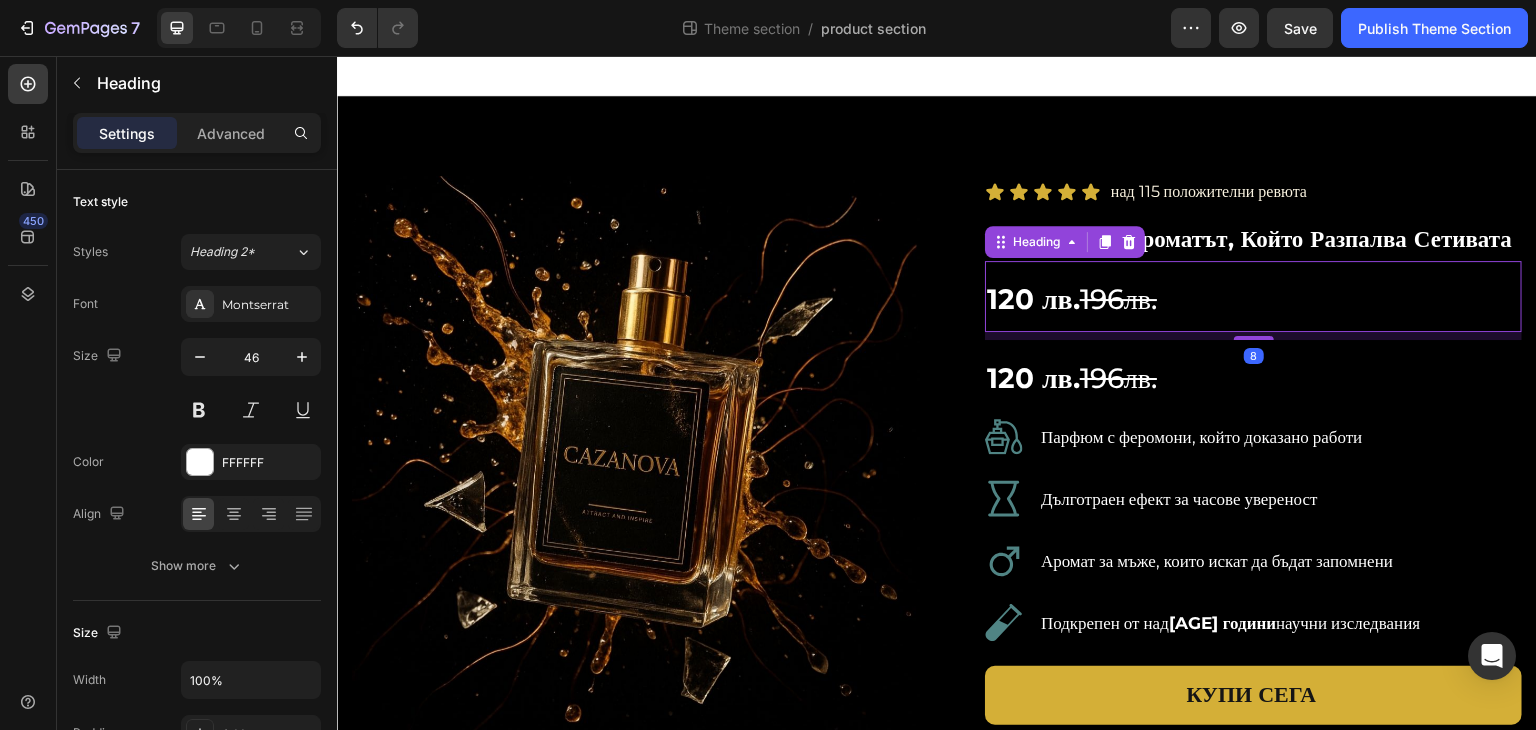 click on "196лв." at bounding box center [1118, 299] 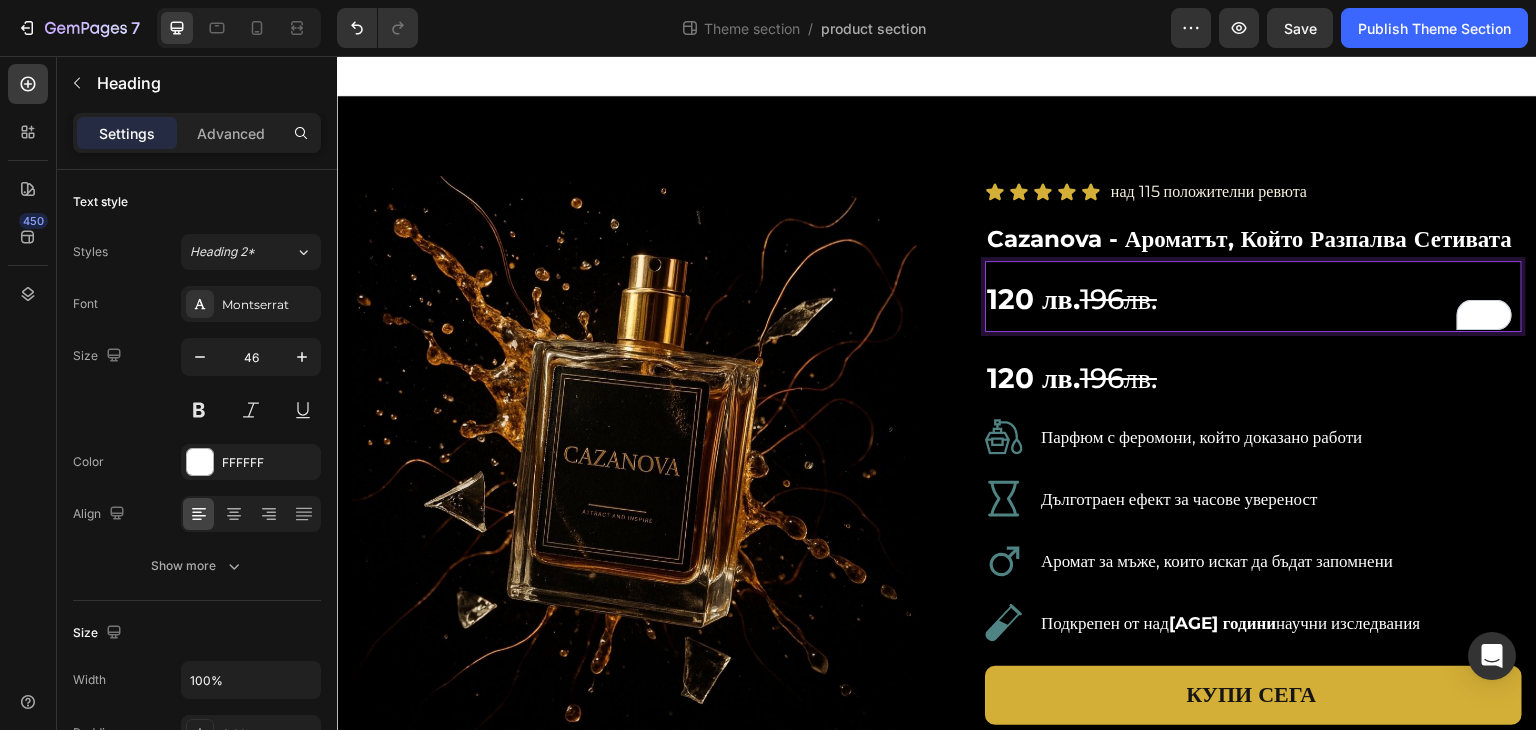 click on "196лв." at bounding box center [1118, 299] 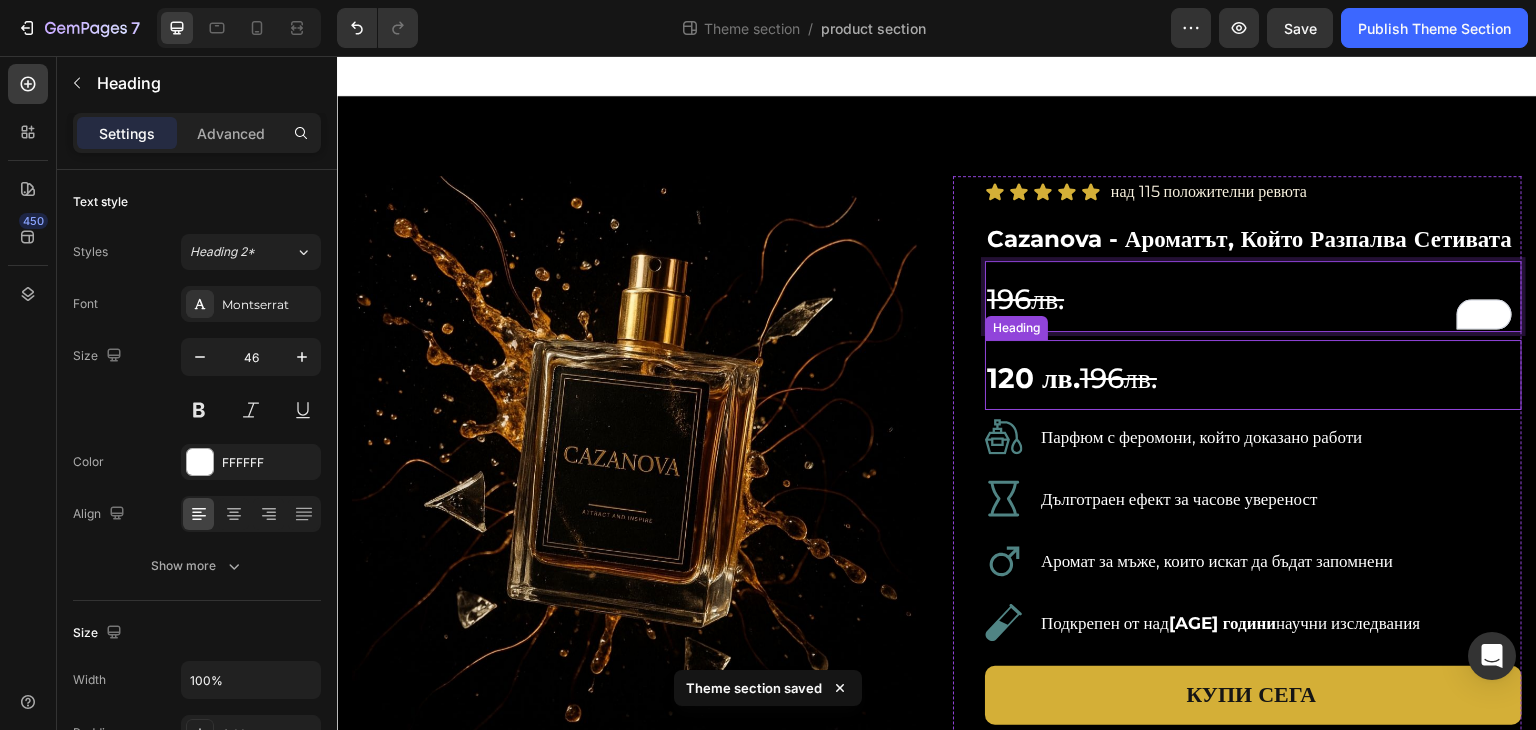 click on "120 лв.   196лв." at bounding box center (1253, 375) 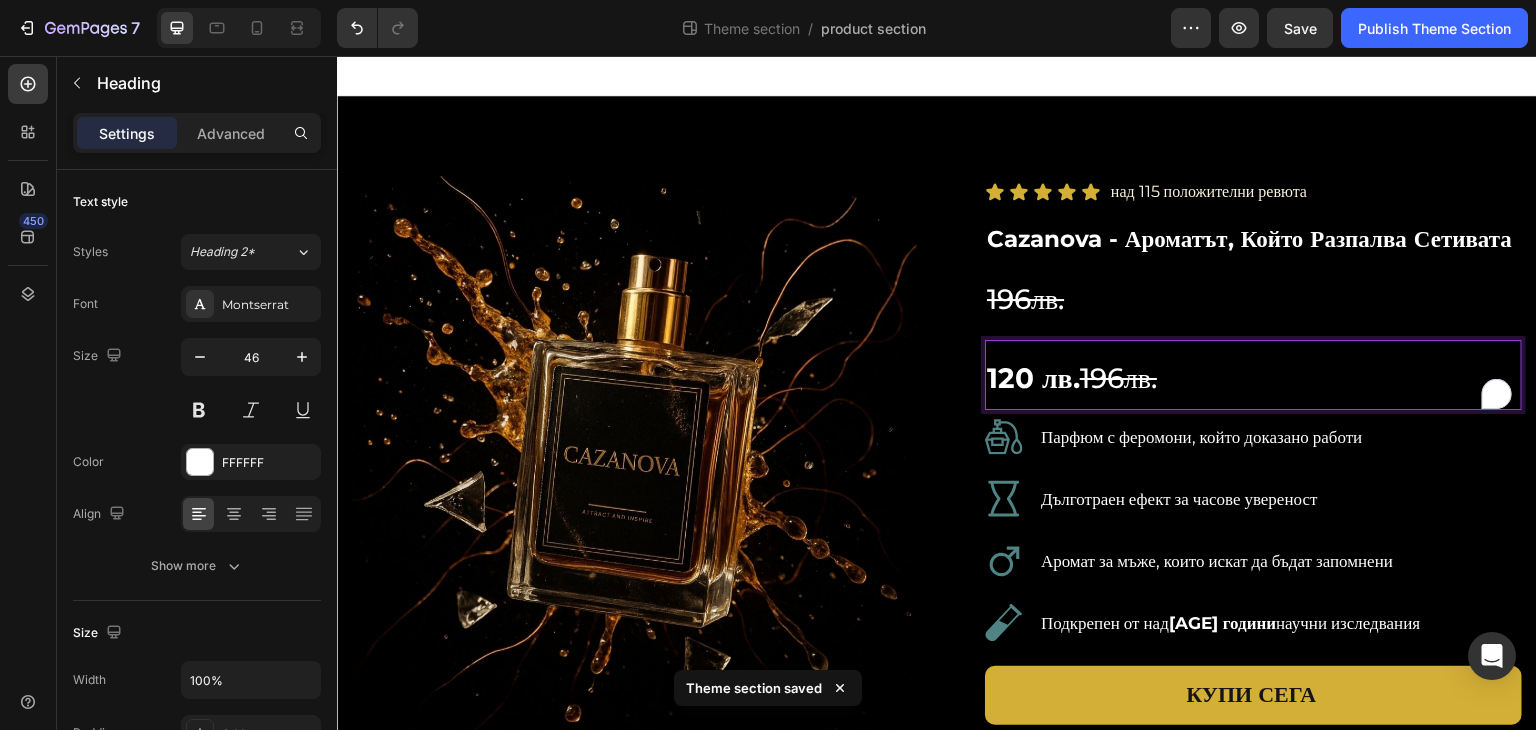 click on "120 лв.   196лв." at bounding box center (1253, 375) 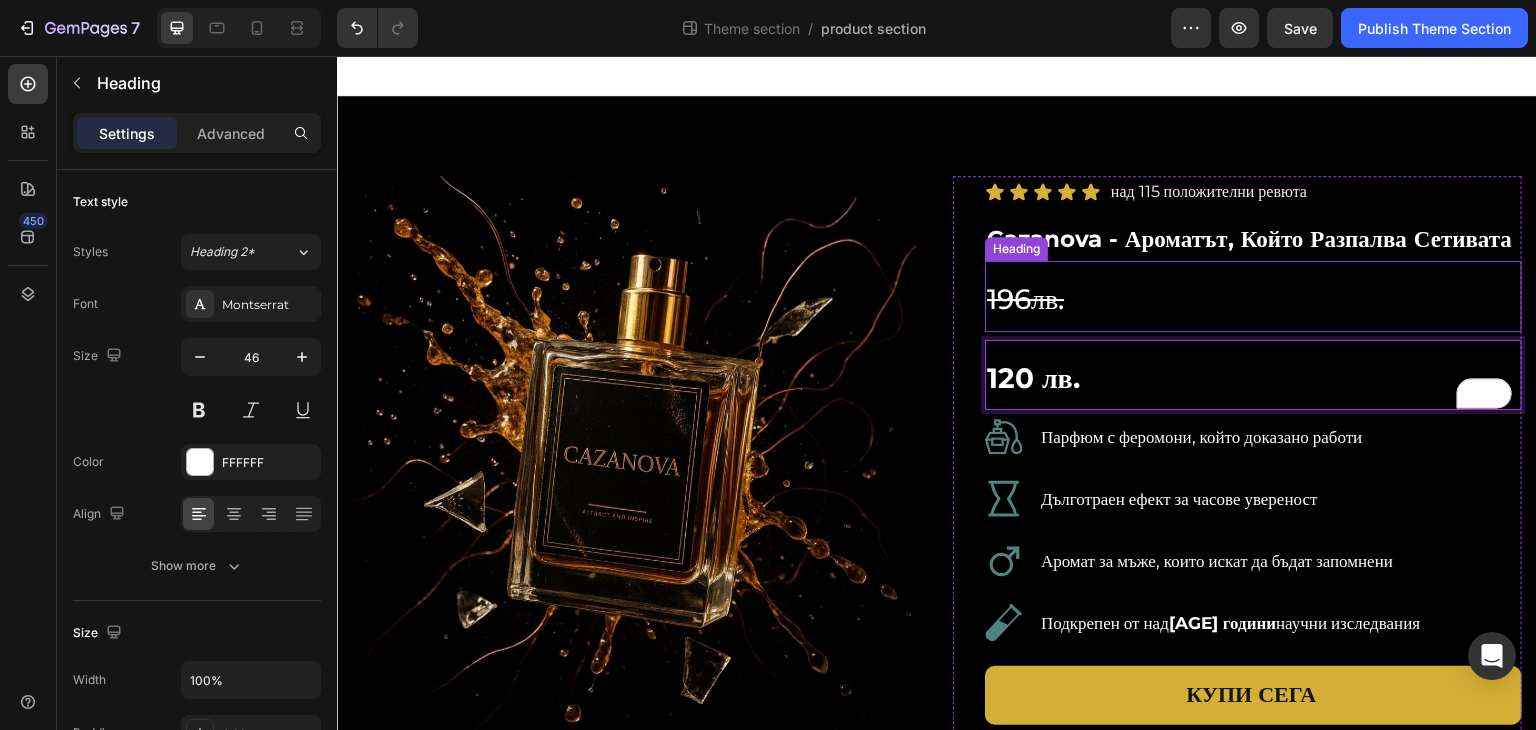 click on "196лв." at bounding box center (1025, 299) 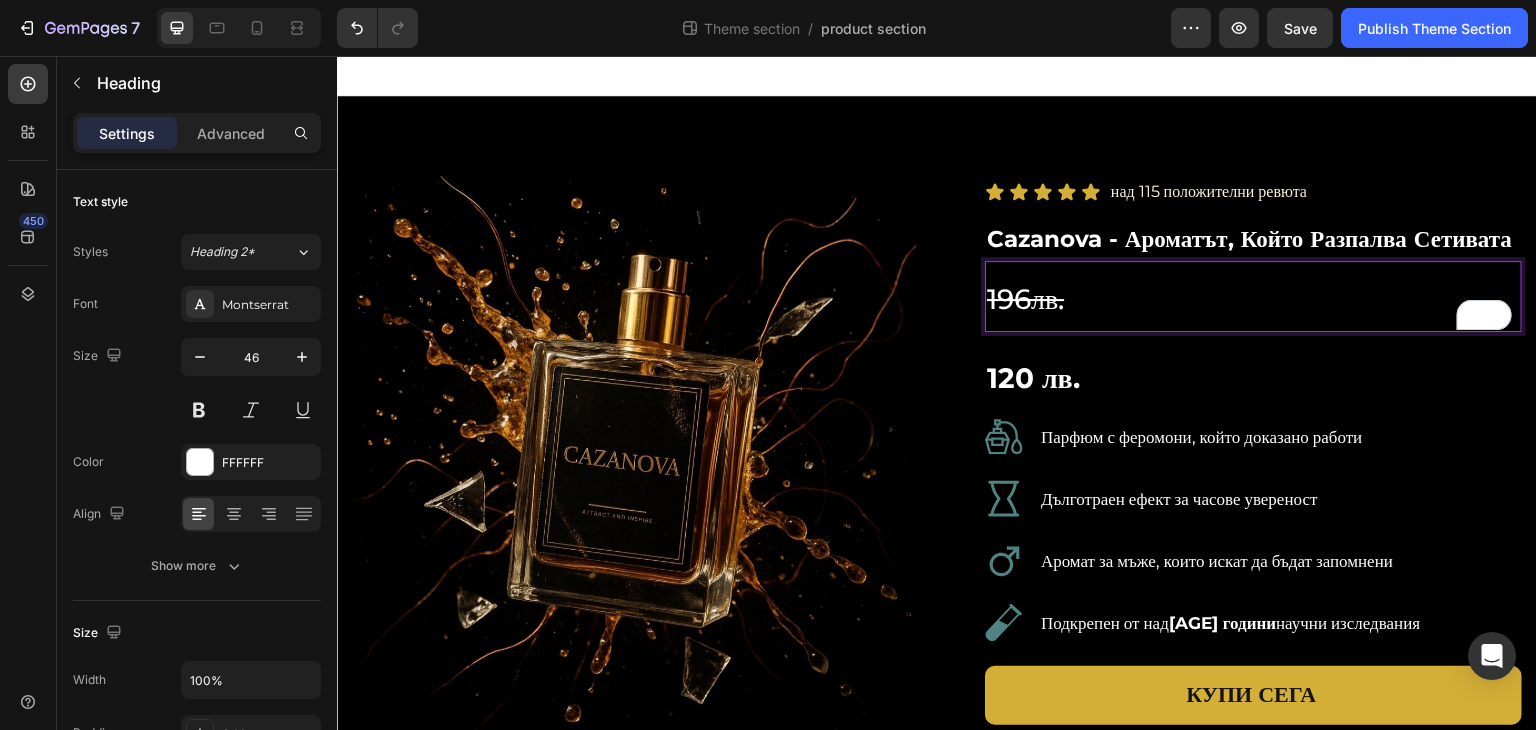 click on "196лв." at bounding box center [1025, 299] 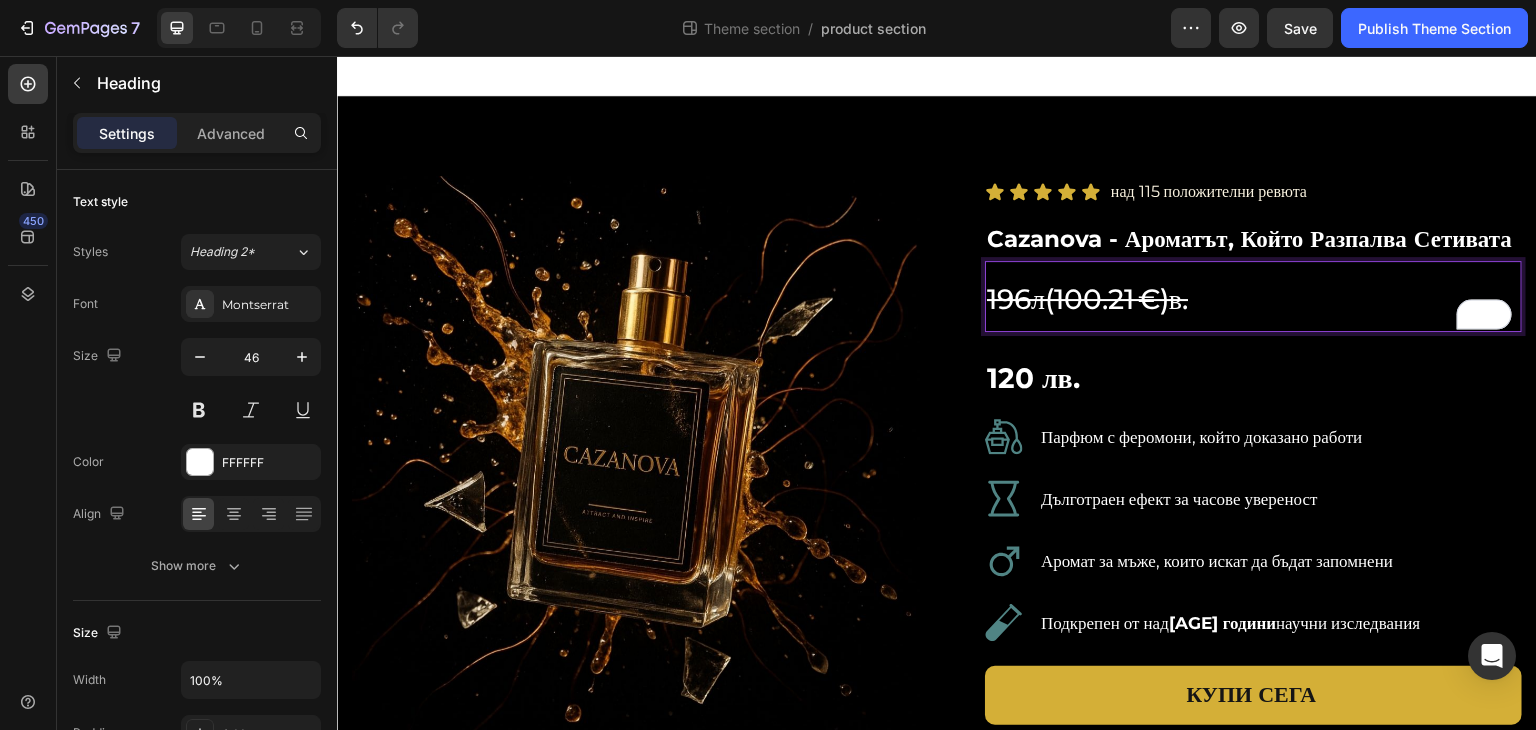click on "196л(100.21 €)в." at bounding box center (1087, 299) 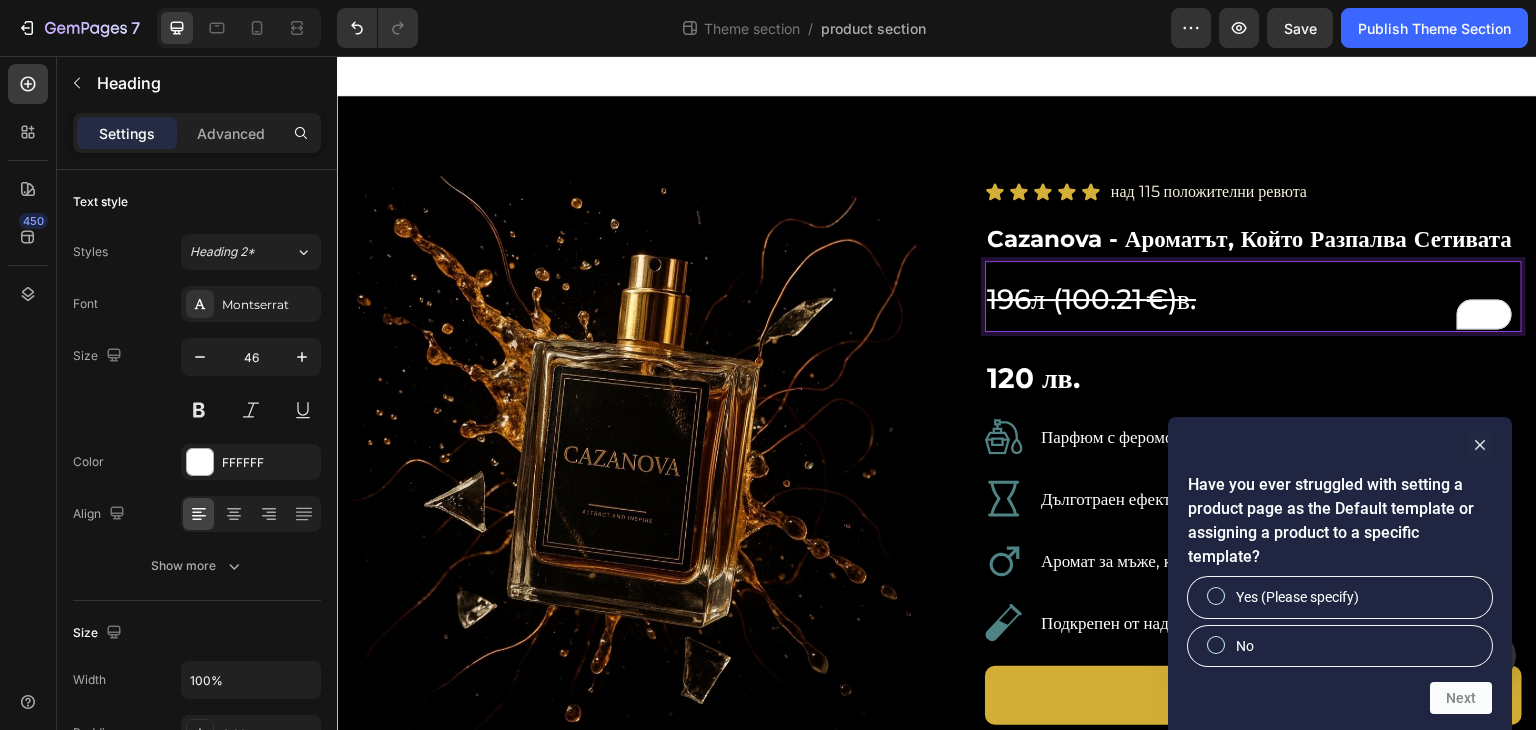 click on "196л (100.21 €)в." at bounding box center [1091, 299] 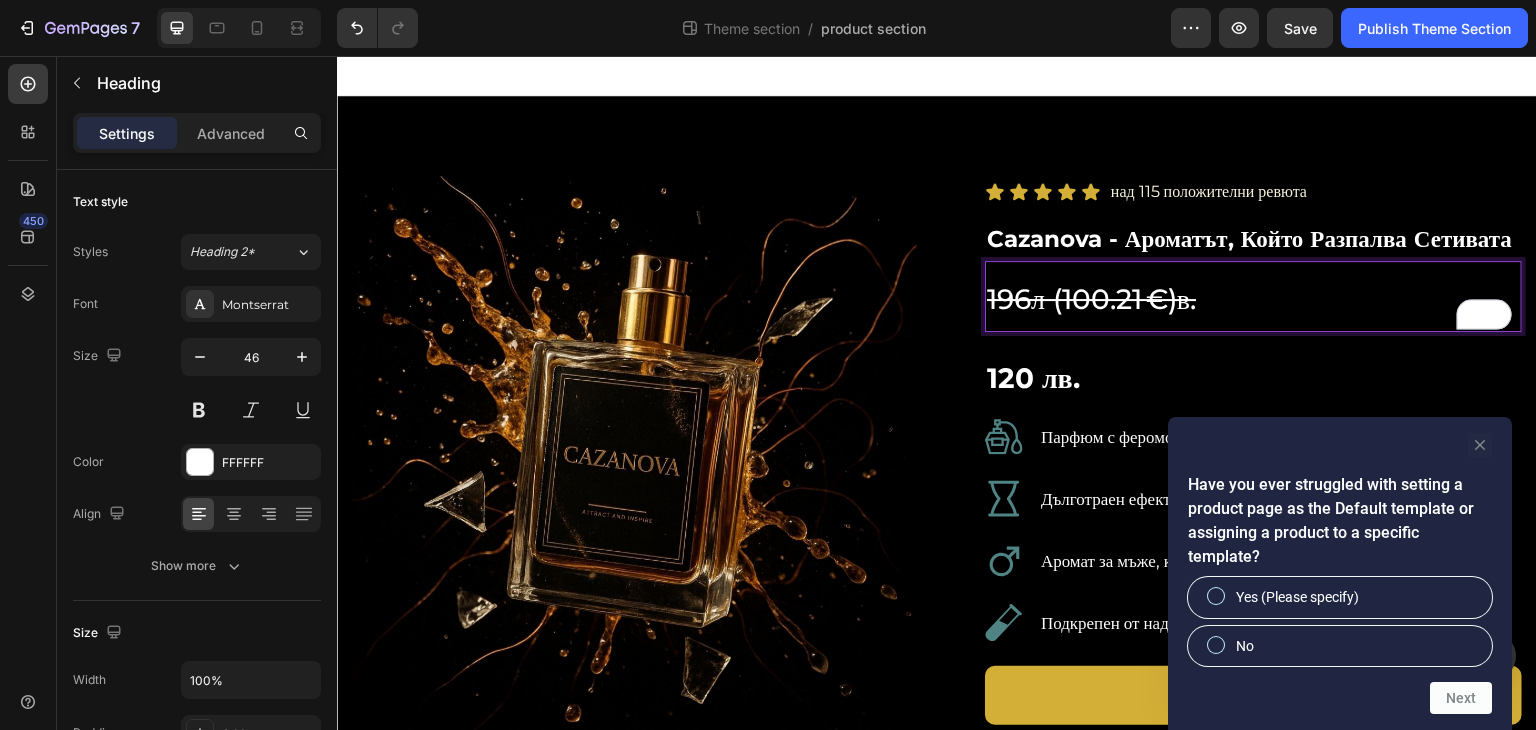 click 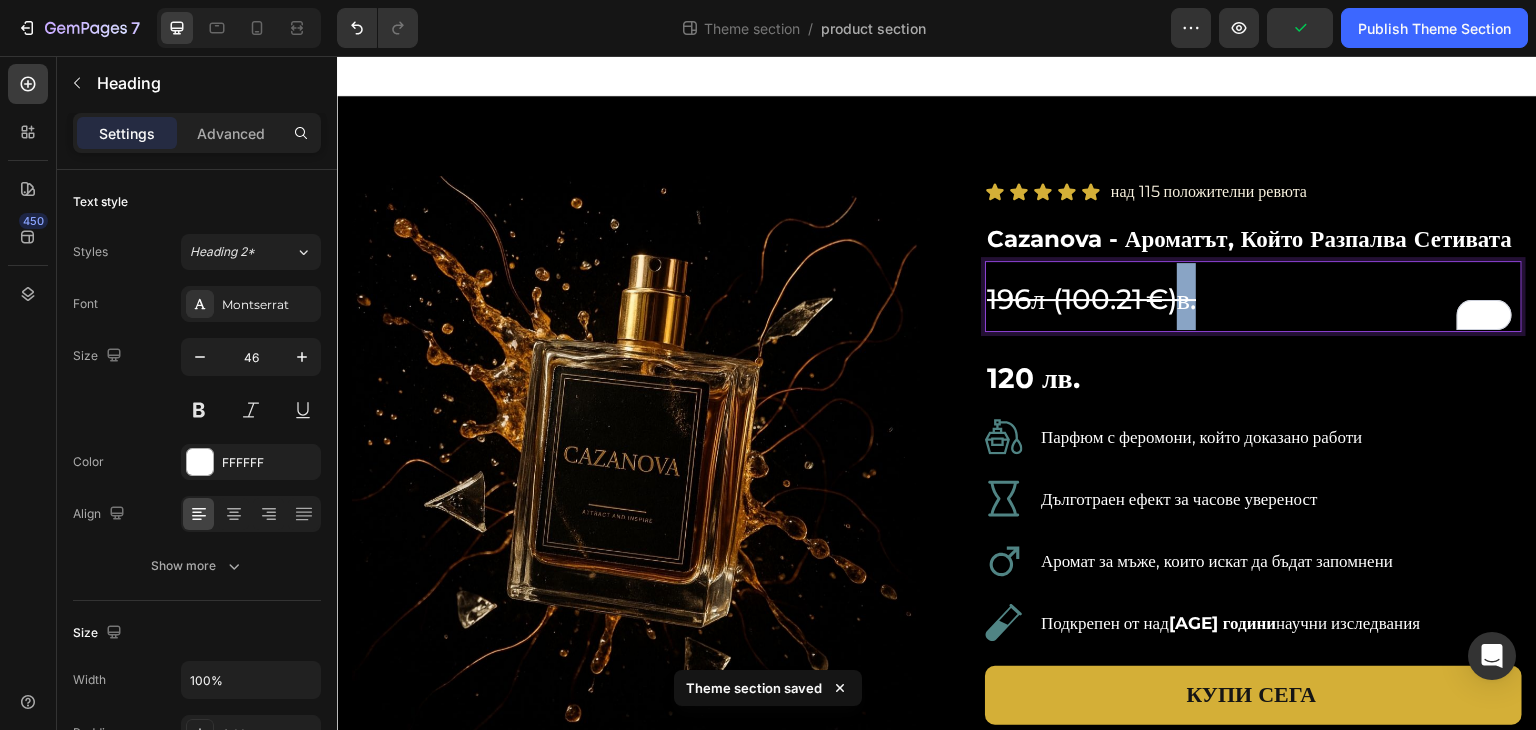 drag, startPoint x: 1179, startPoint y: 352, endPoint x: 1196, endPoint y: 355, distance: 17.262676 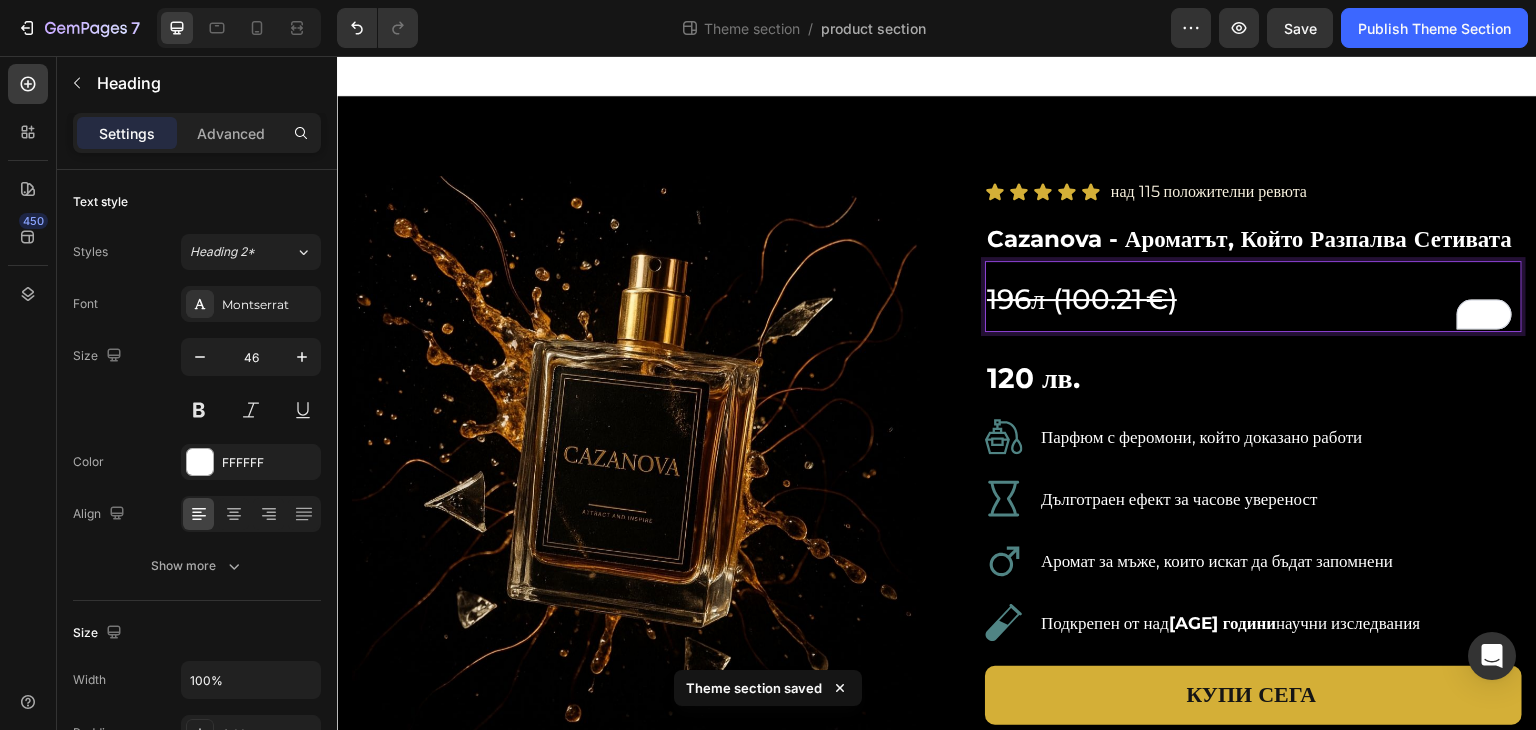 click on "196л (100.21 €)" at bounding box center (1082, 299) 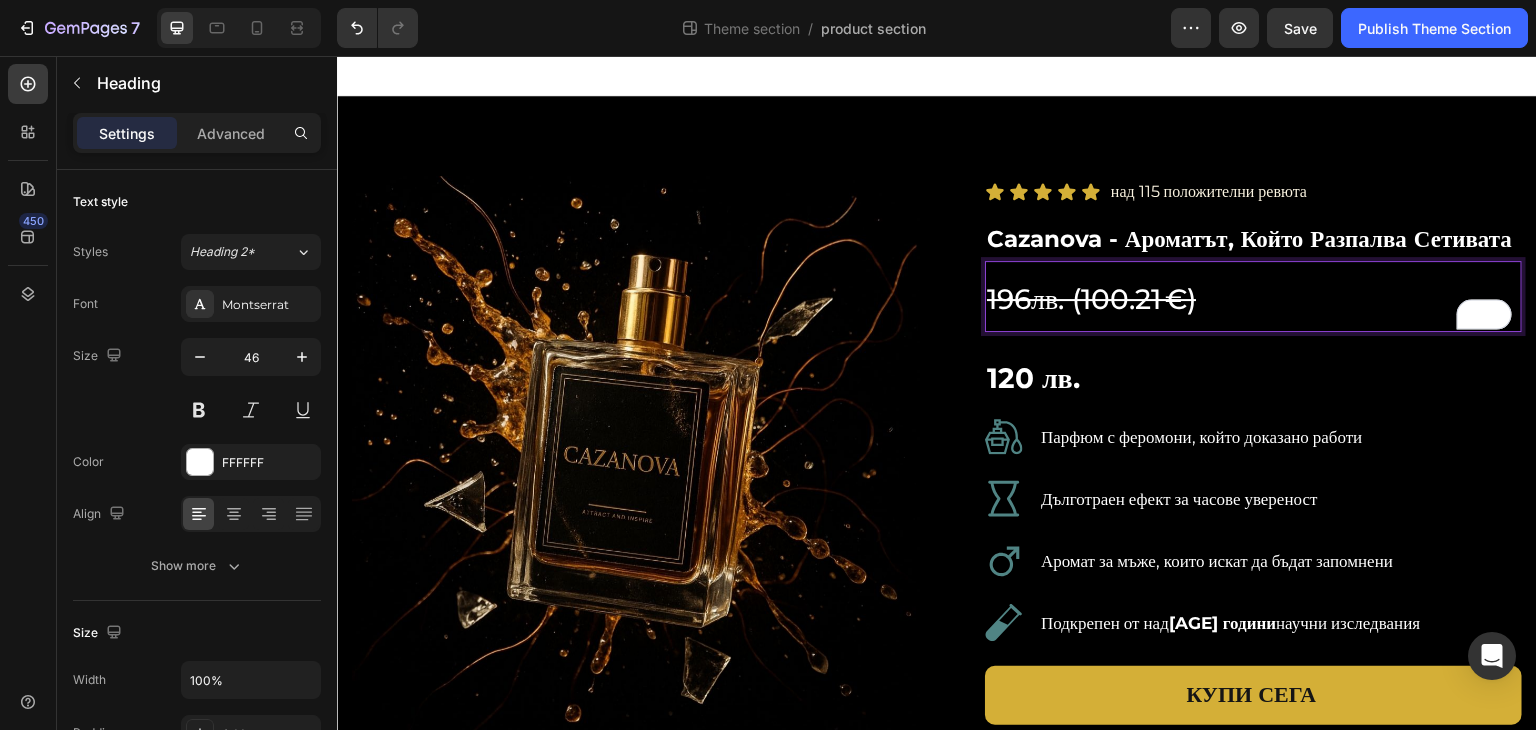 click on "196лв. (100.21 €)" at bounding box center [1253, 296] 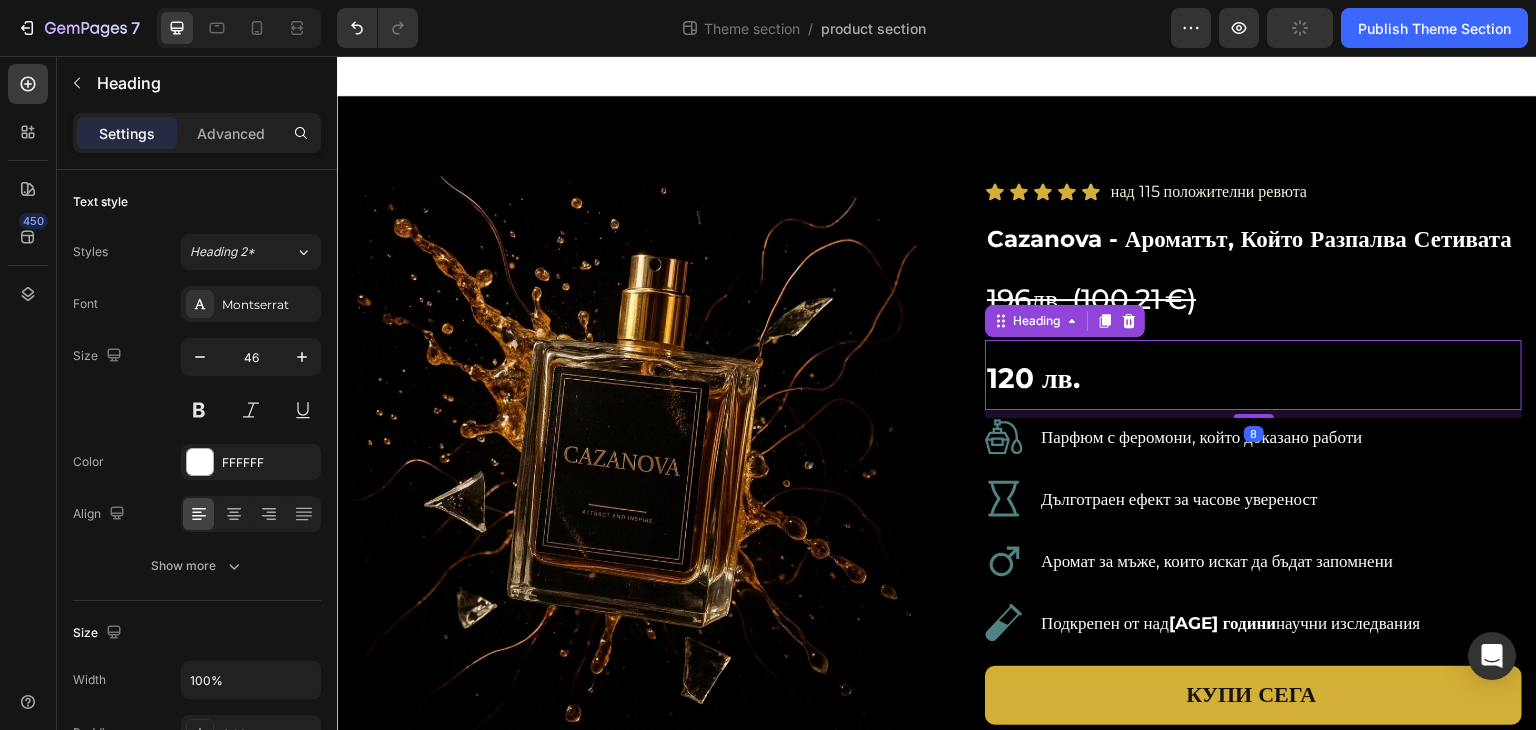 click on "120 лв." at bounding box center [1253, 375] 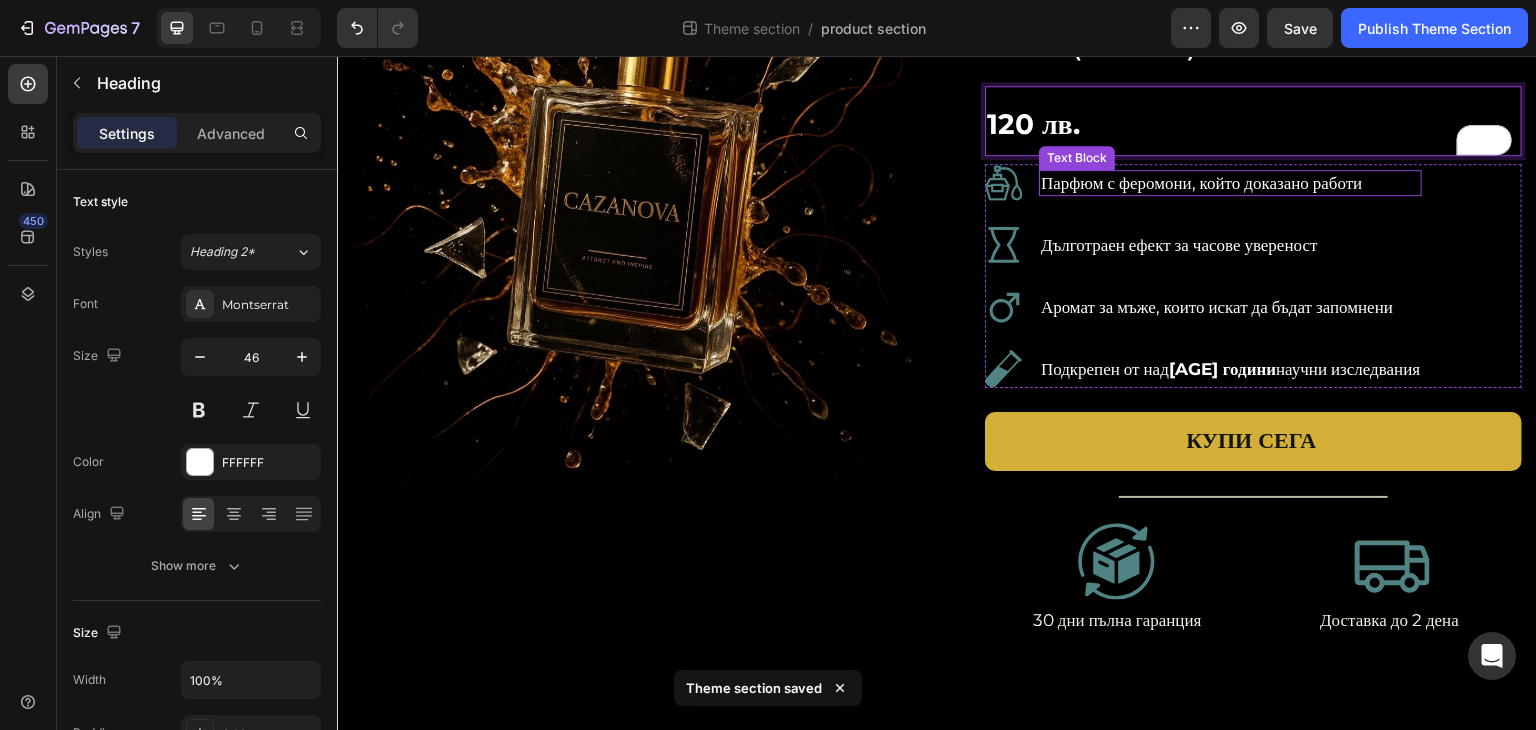 scroll, scrollTop: 0, scrollLeft: 0, axis: both 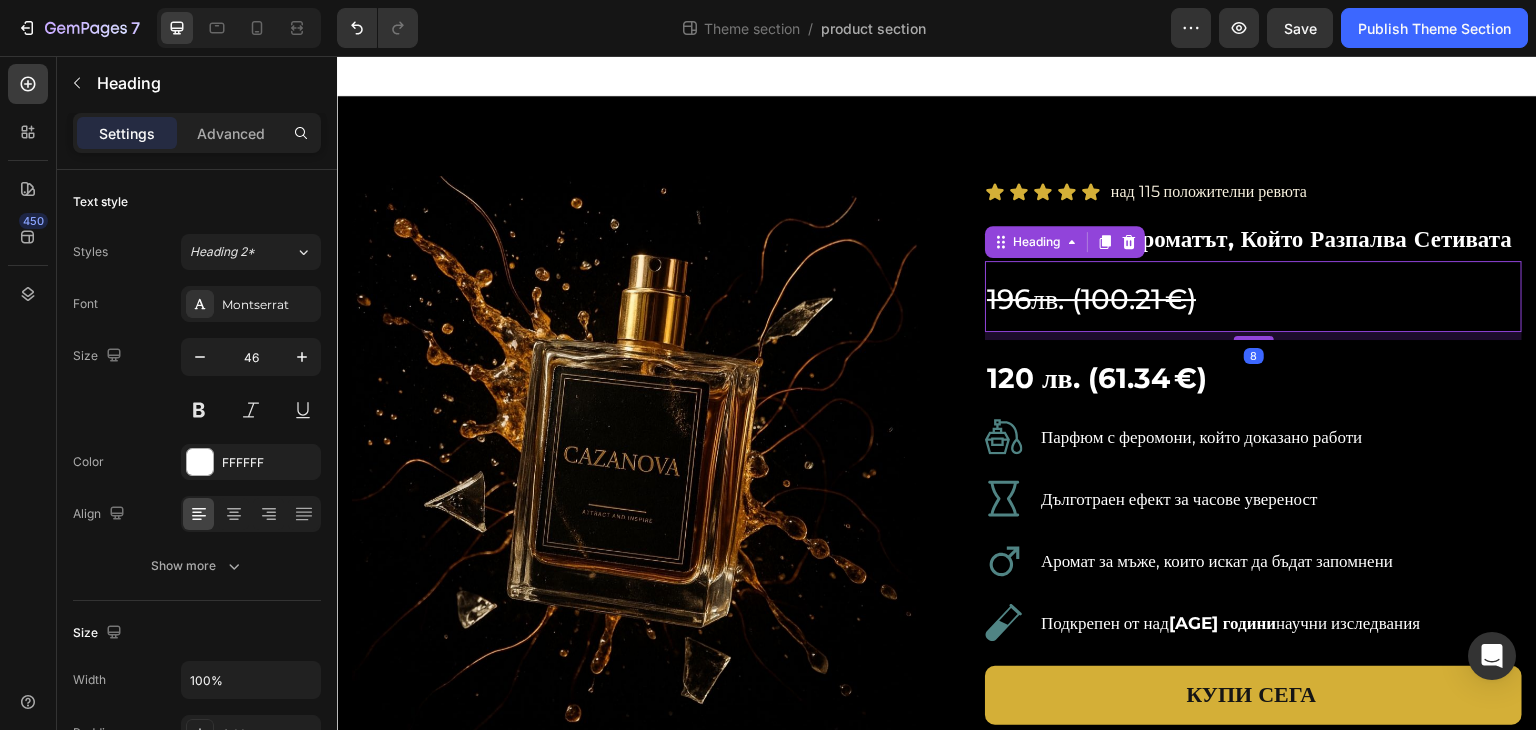 click on "196лв. (100.21 €)" at bounding box center [1091, 299] 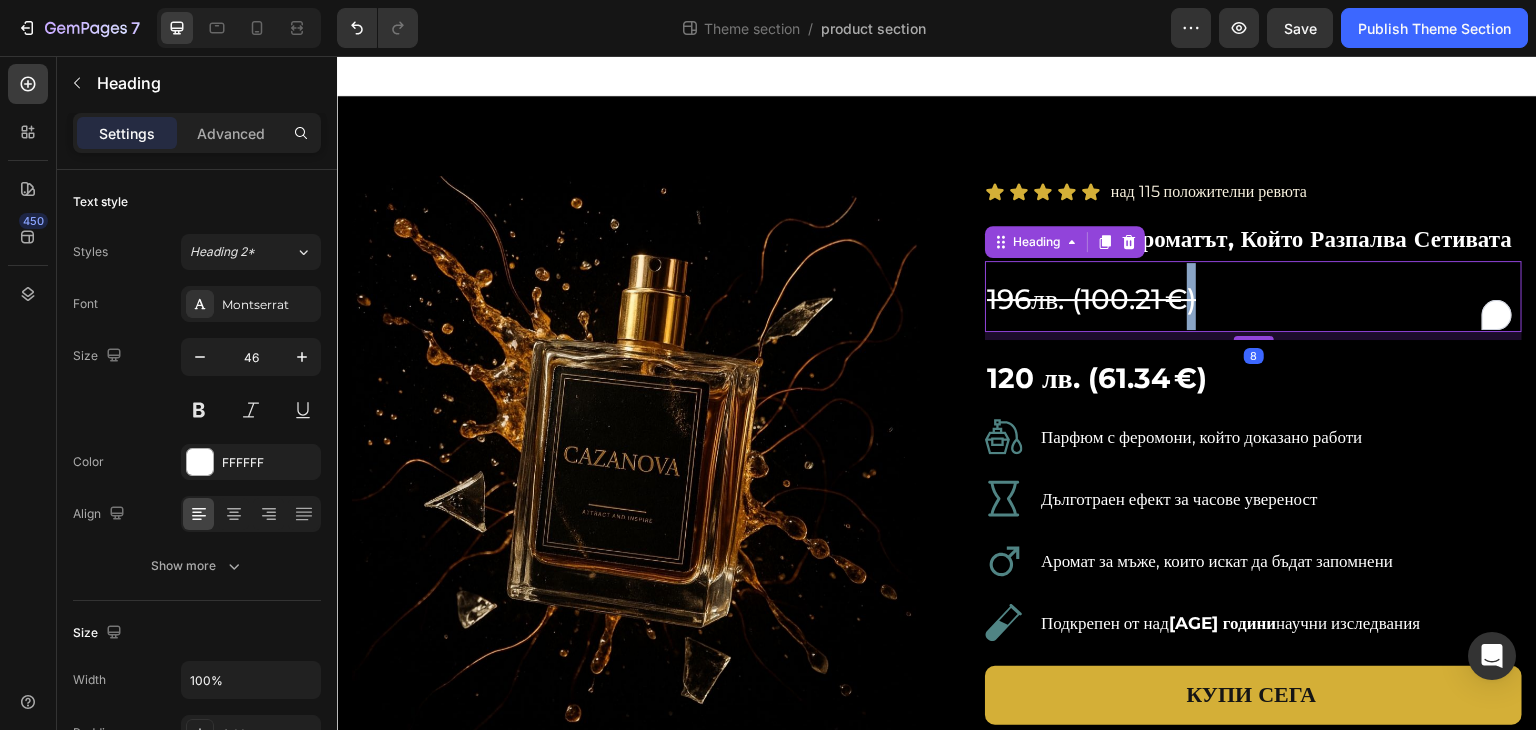 click on "196лв. (100.21 €)" at bounding box center [1091, 299] 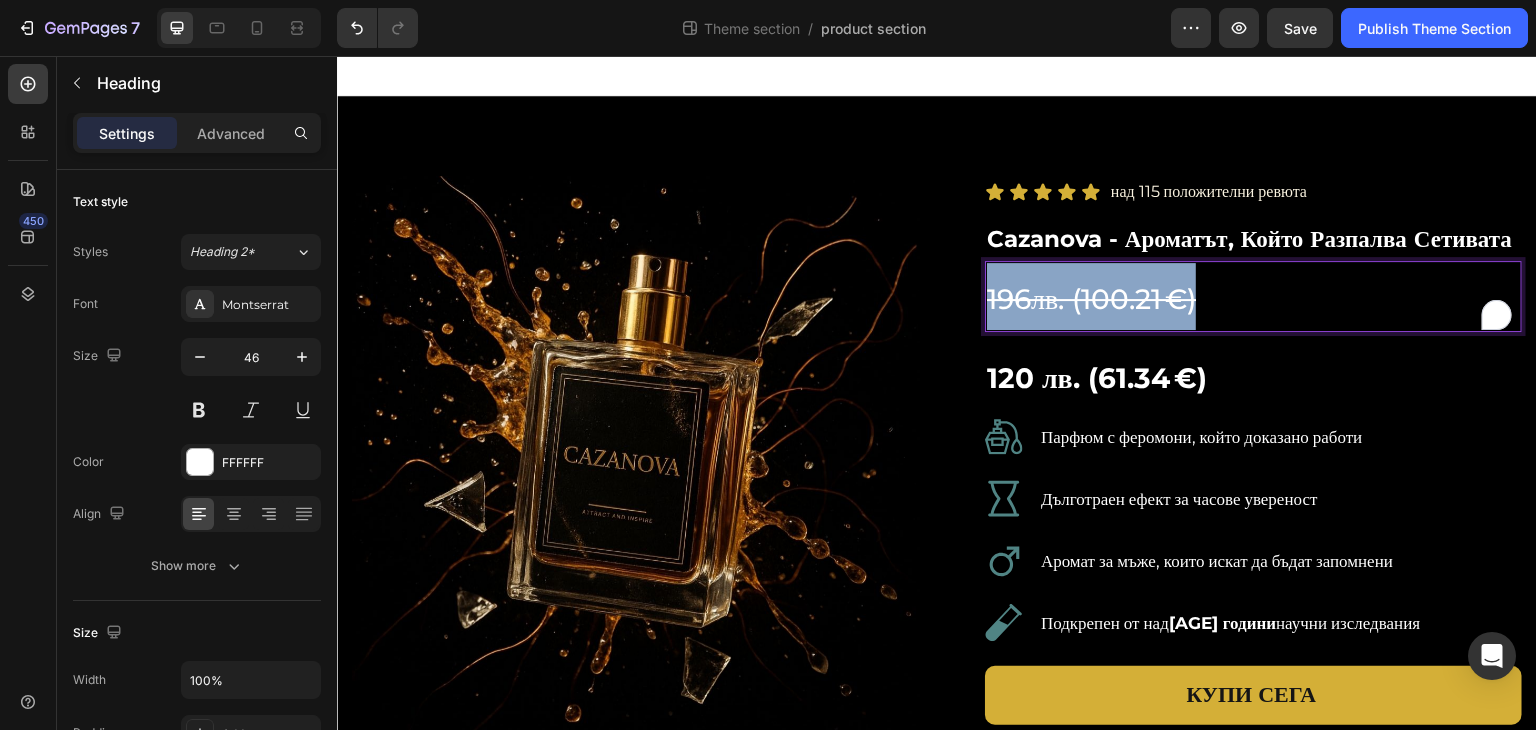 click on "196лв. (100.21 €)" at bounding box center [1091, 299] 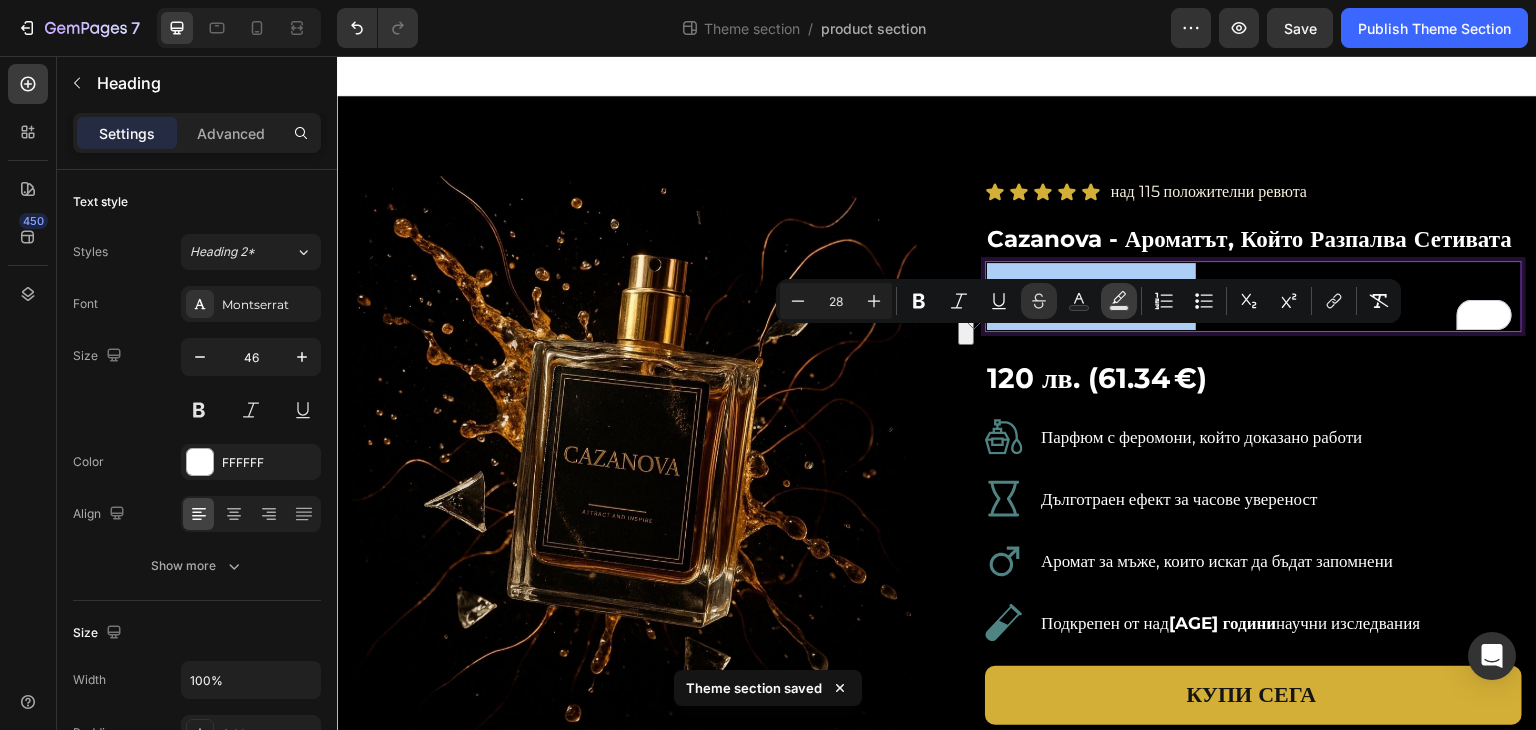 click 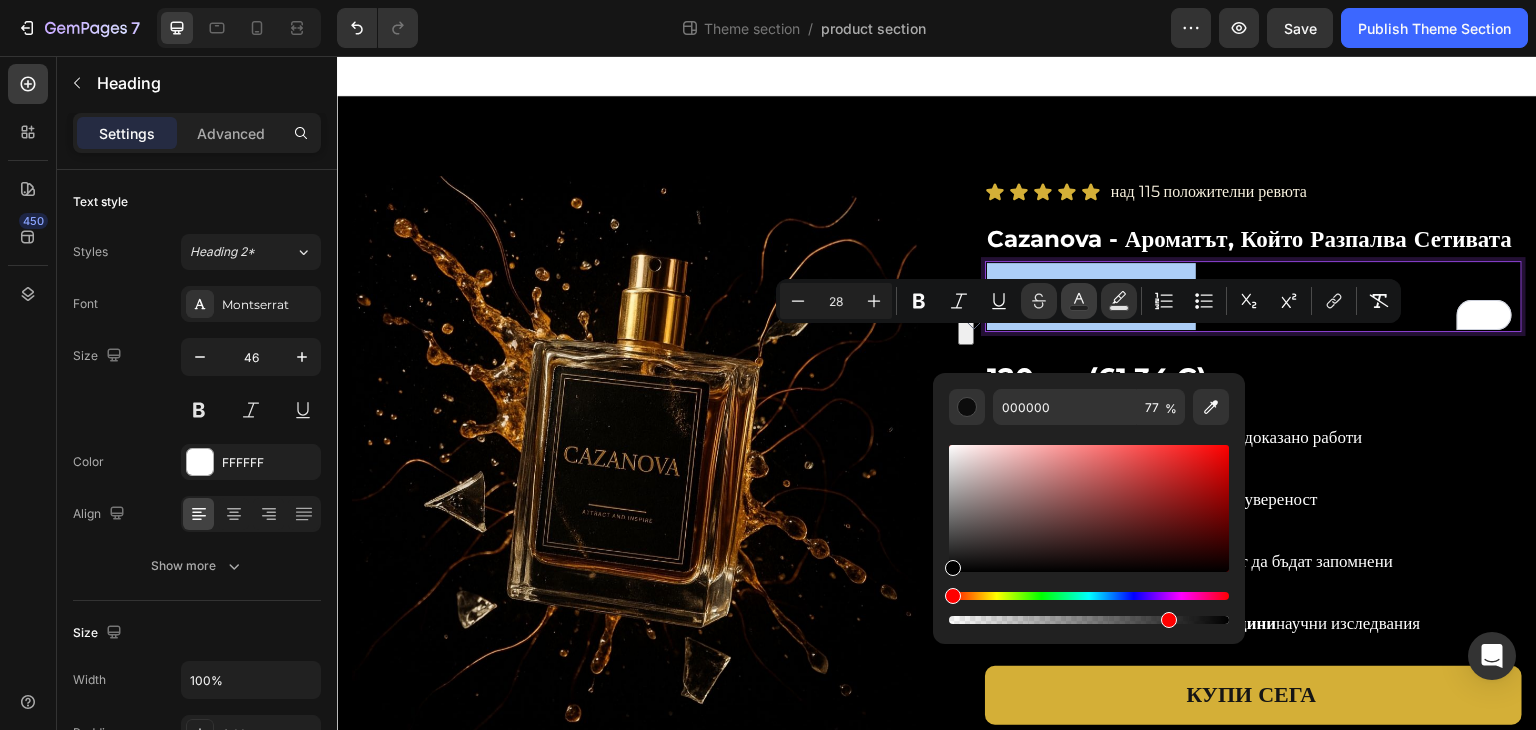 click 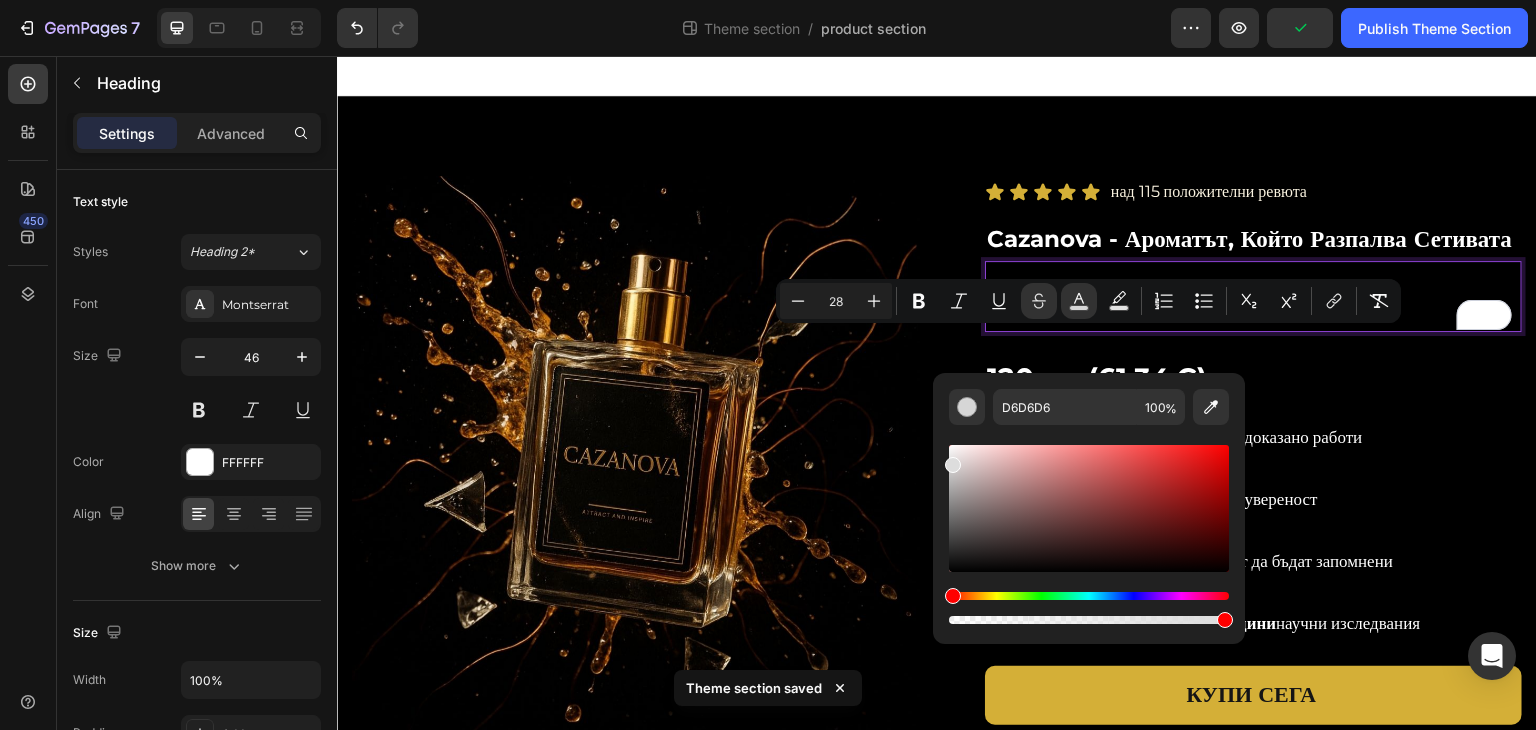type on "DDDDDD" 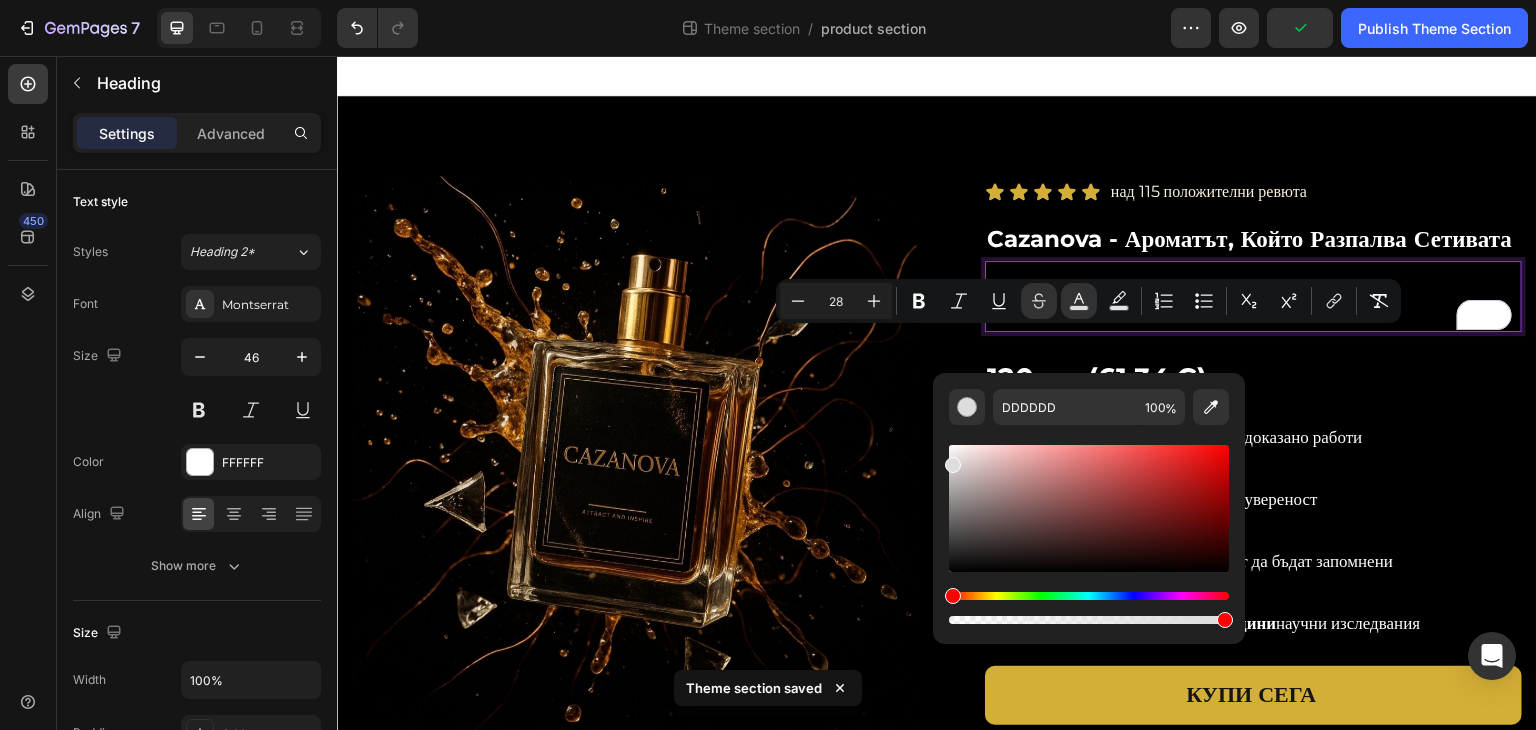 drag, startPoint x: 952, startPoint y: 453, endPoint x: 944, endPoint y: 461, distance: 11.313708 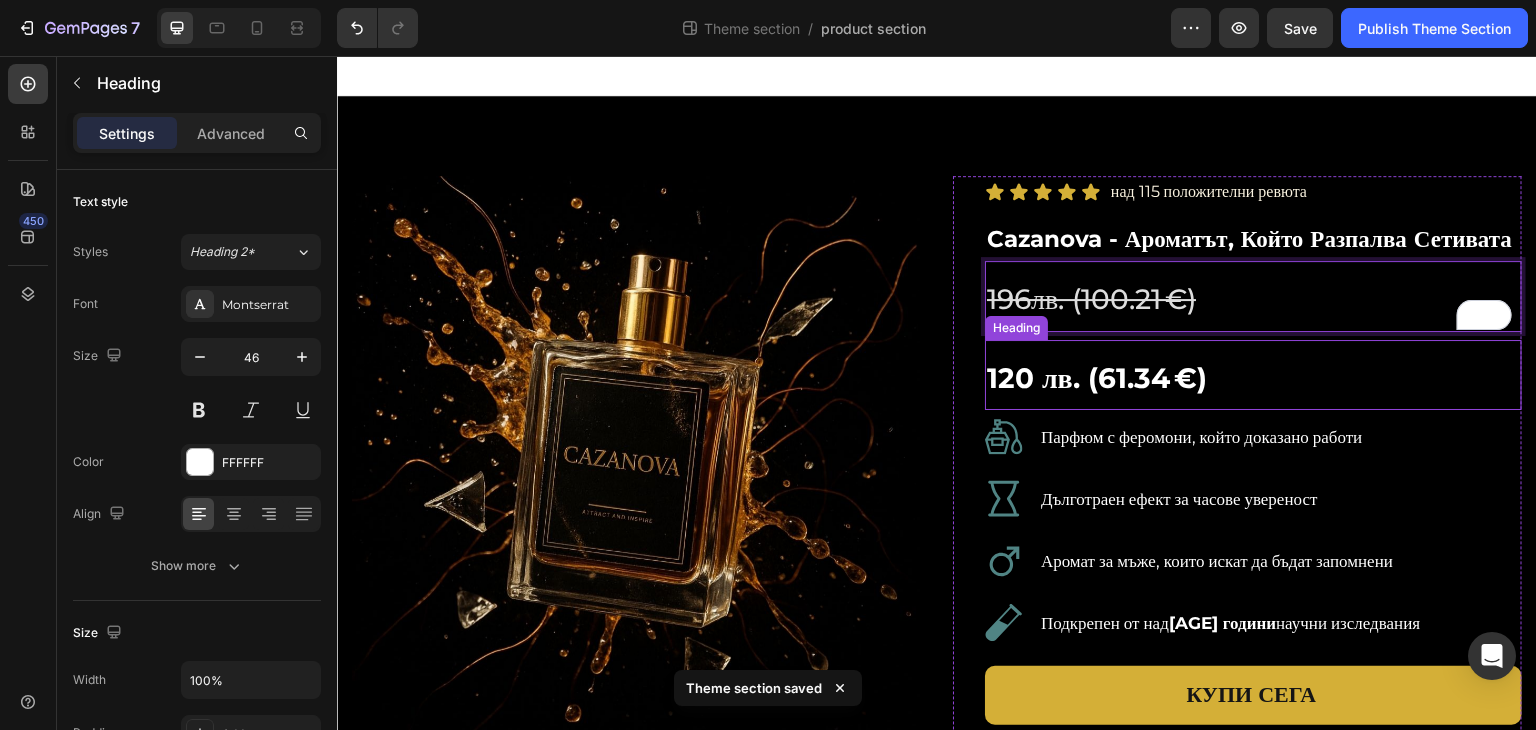 click on "120 лв. (61.34 €)" at bounding box center (1253, 375) 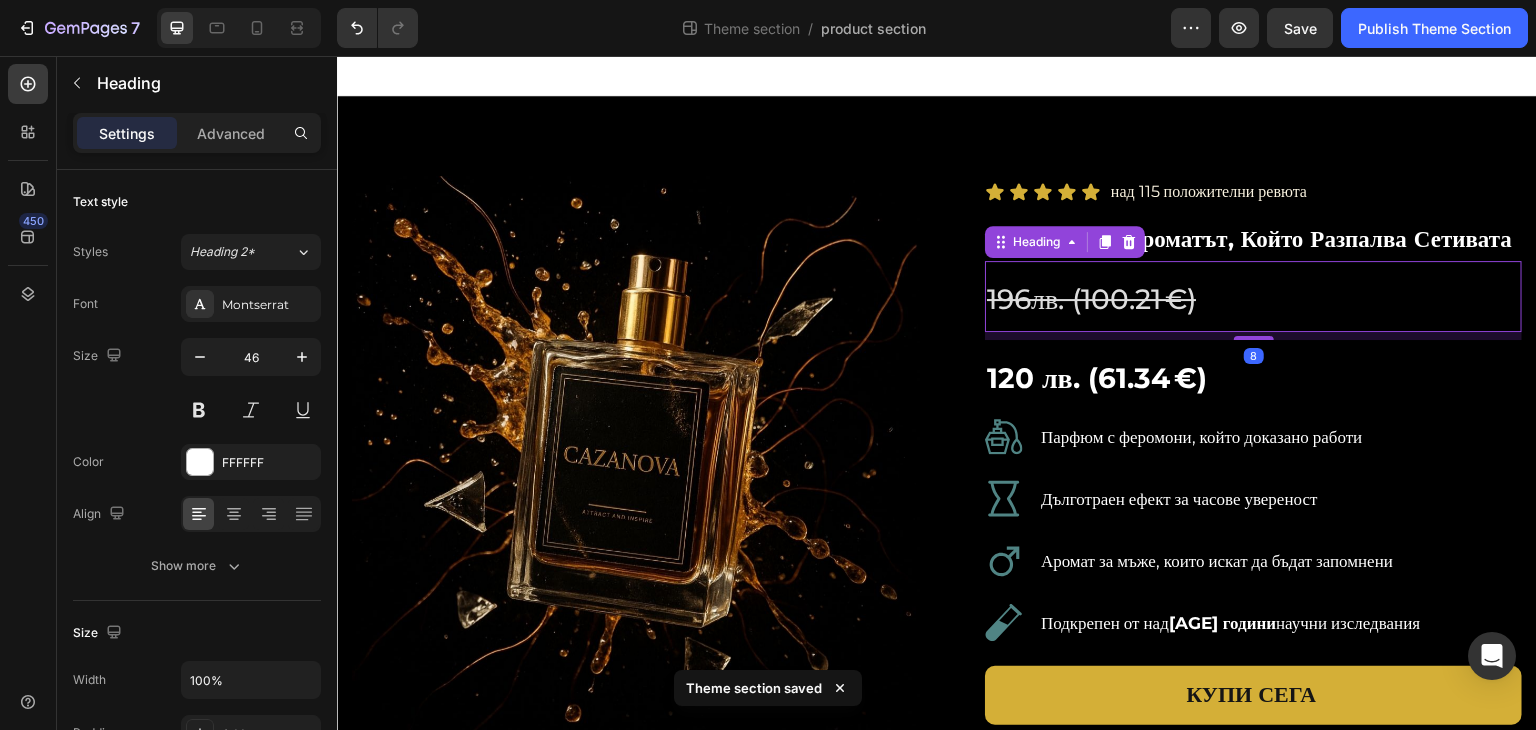 click on "196лв. (100.21 €)" at bounding box center (1253, 296) 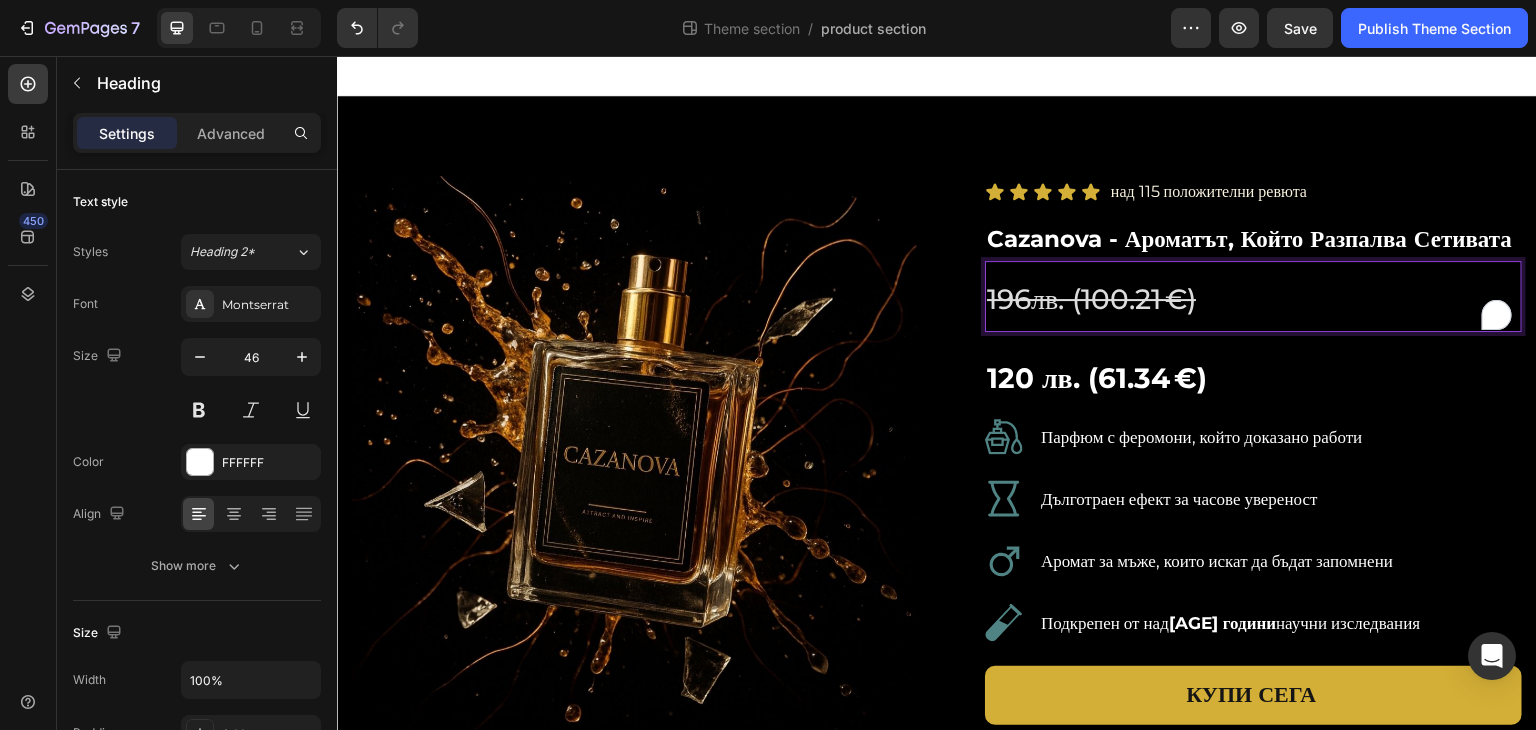 click on "196лв. (100.21 €)" at bounding box center [1253, 296] 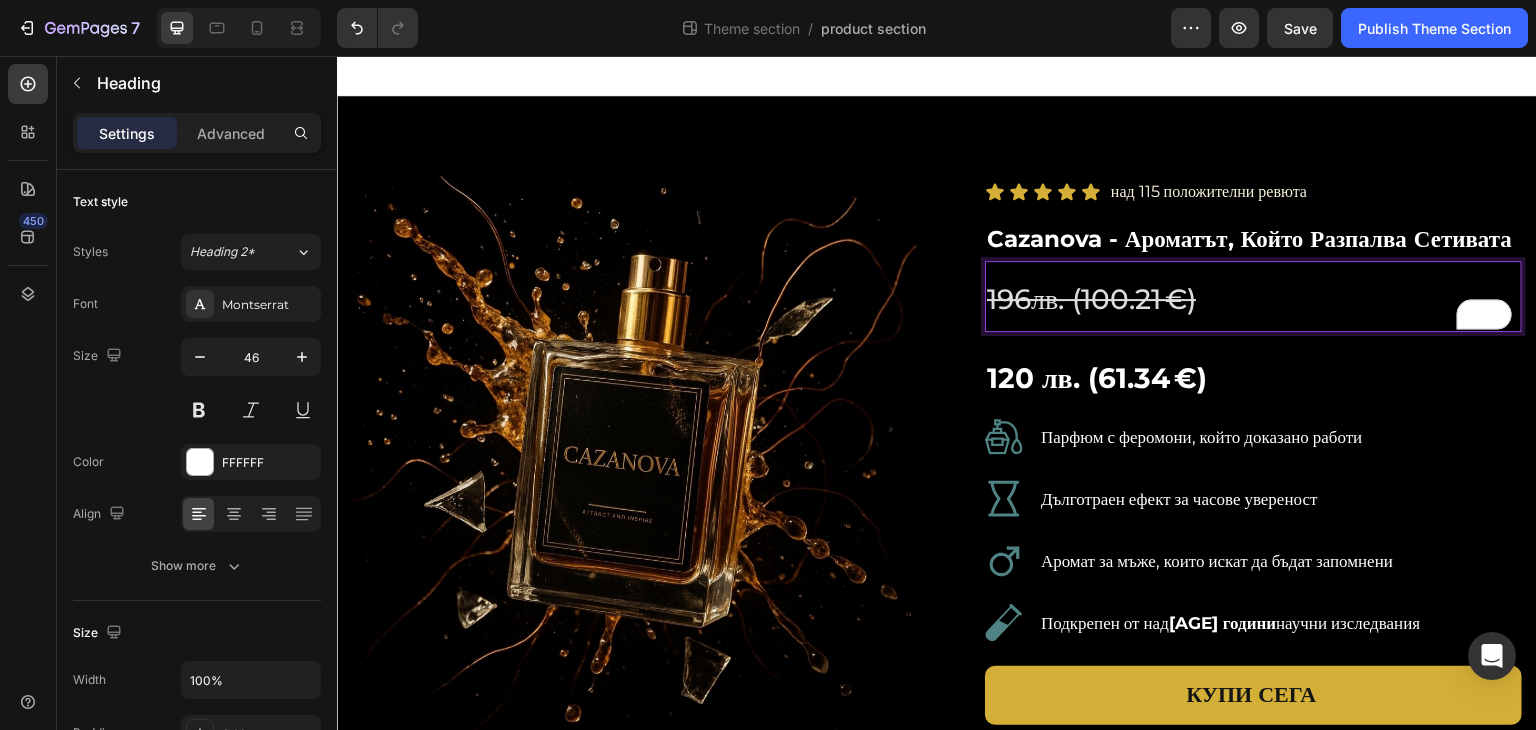 click on "196лв. (100.21 €)" at bounding box center (1253, 296) 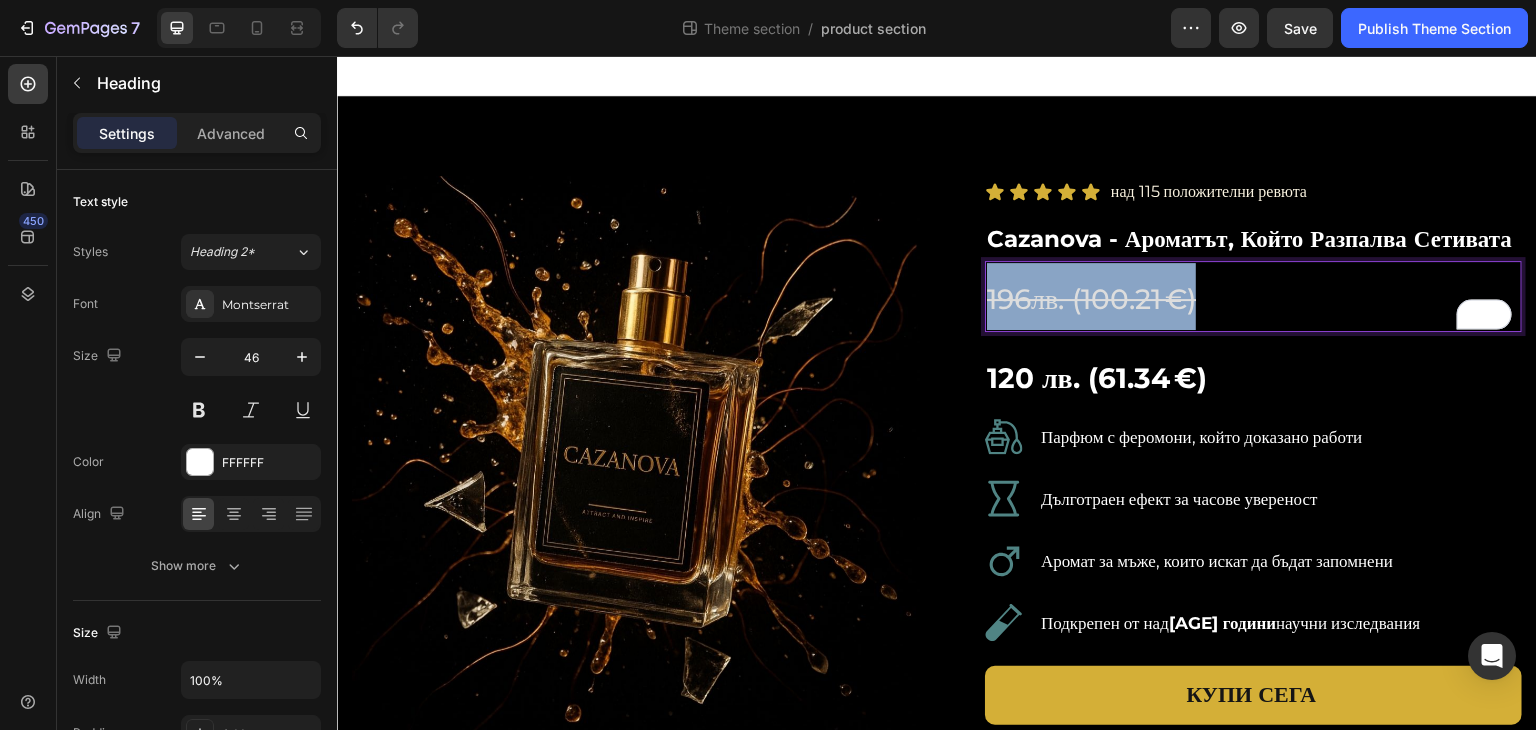 click on "196лв. (100.21 €)" at bounding box center [1253, 296] 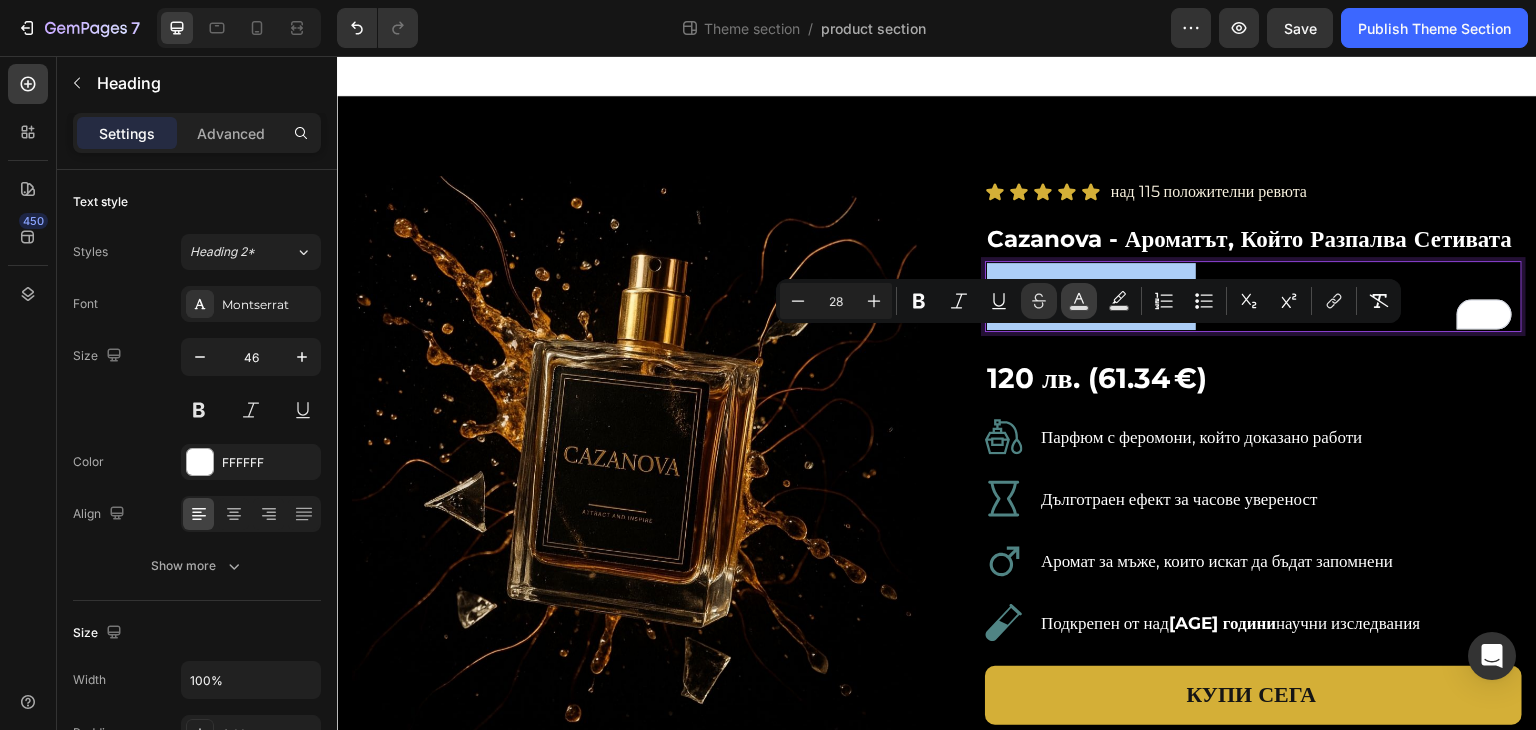 click on "color" at bounding box center [1079, 301] 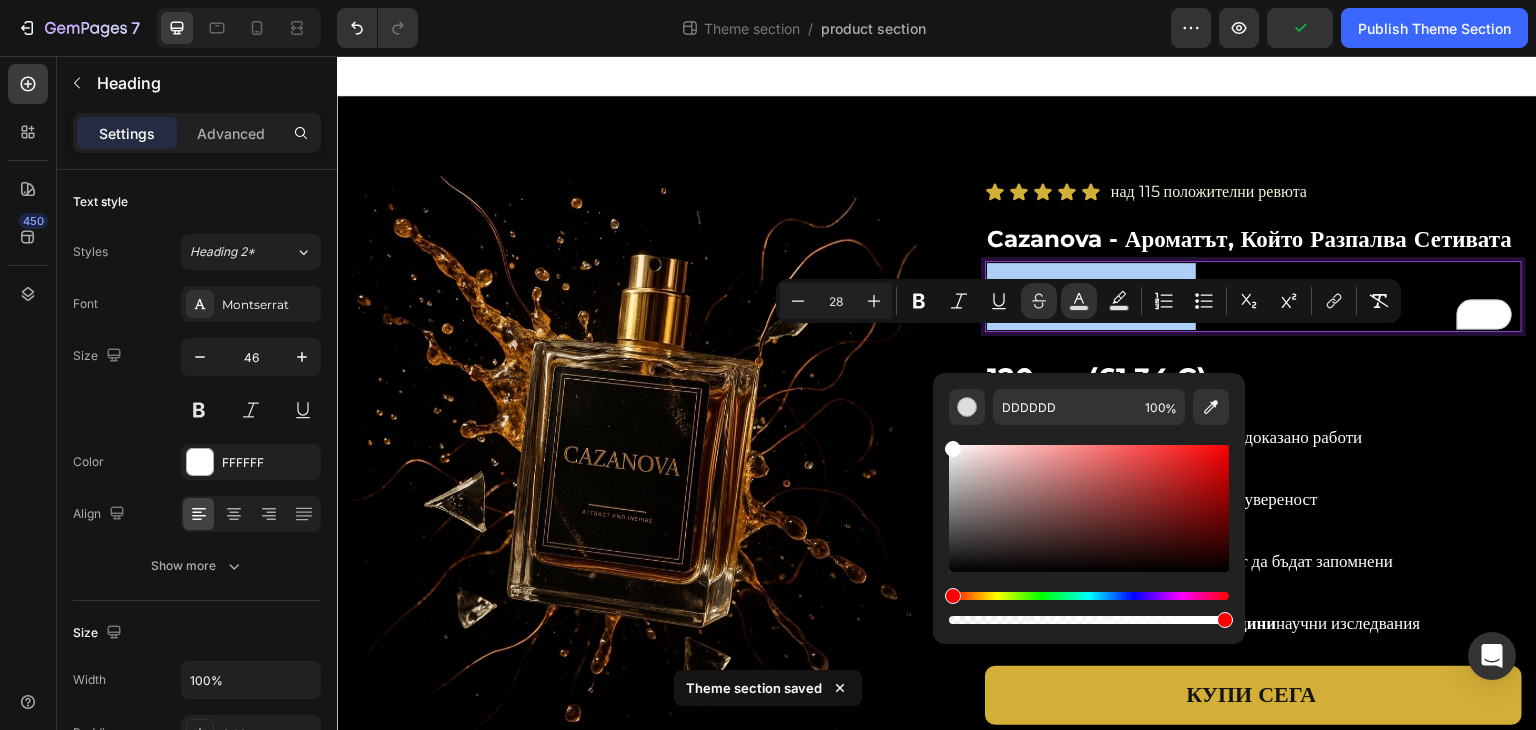 drag, startPoint x: 956, startPoint y: 459, endPoint x: 946, endPoint y: 436, distance: 25.079872 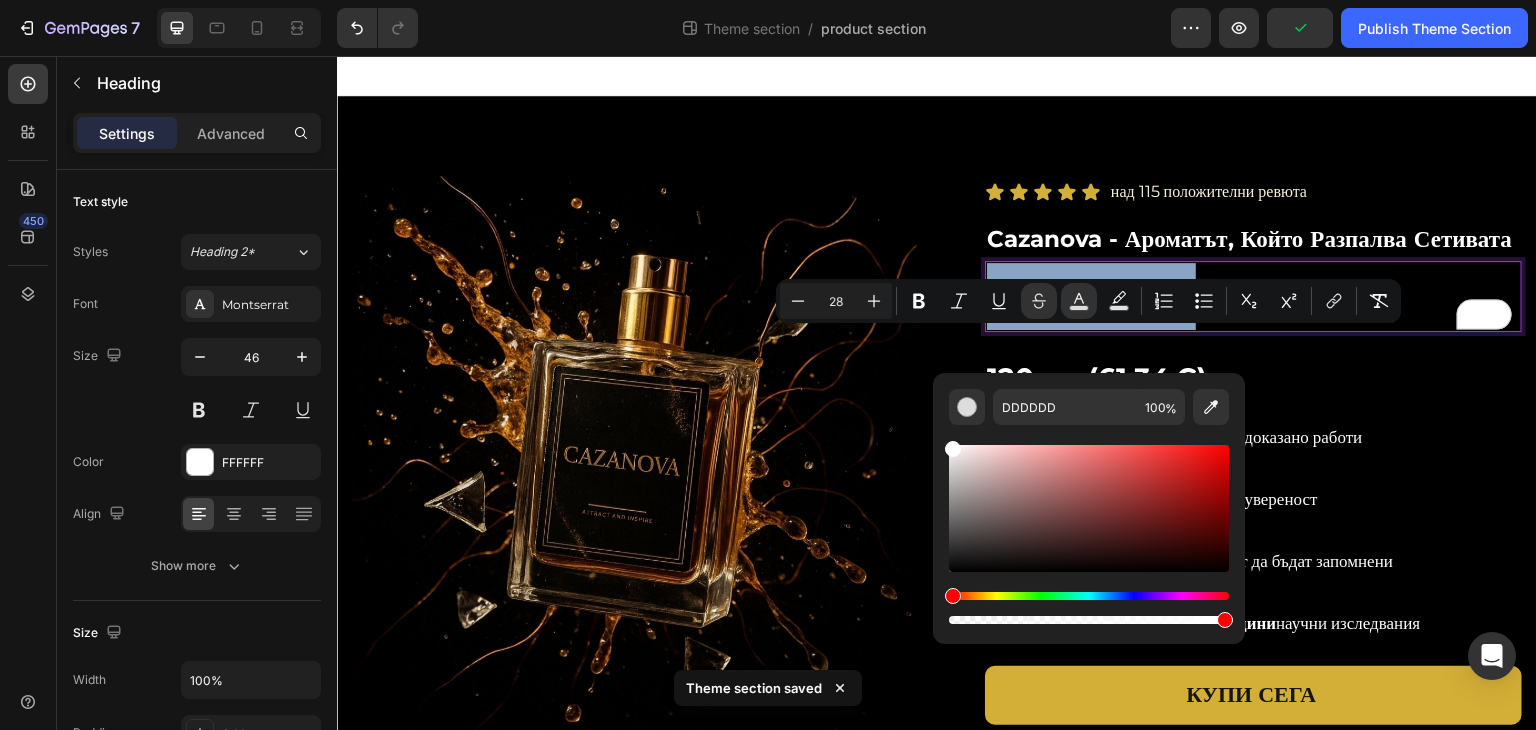 type on "FFFFFF" 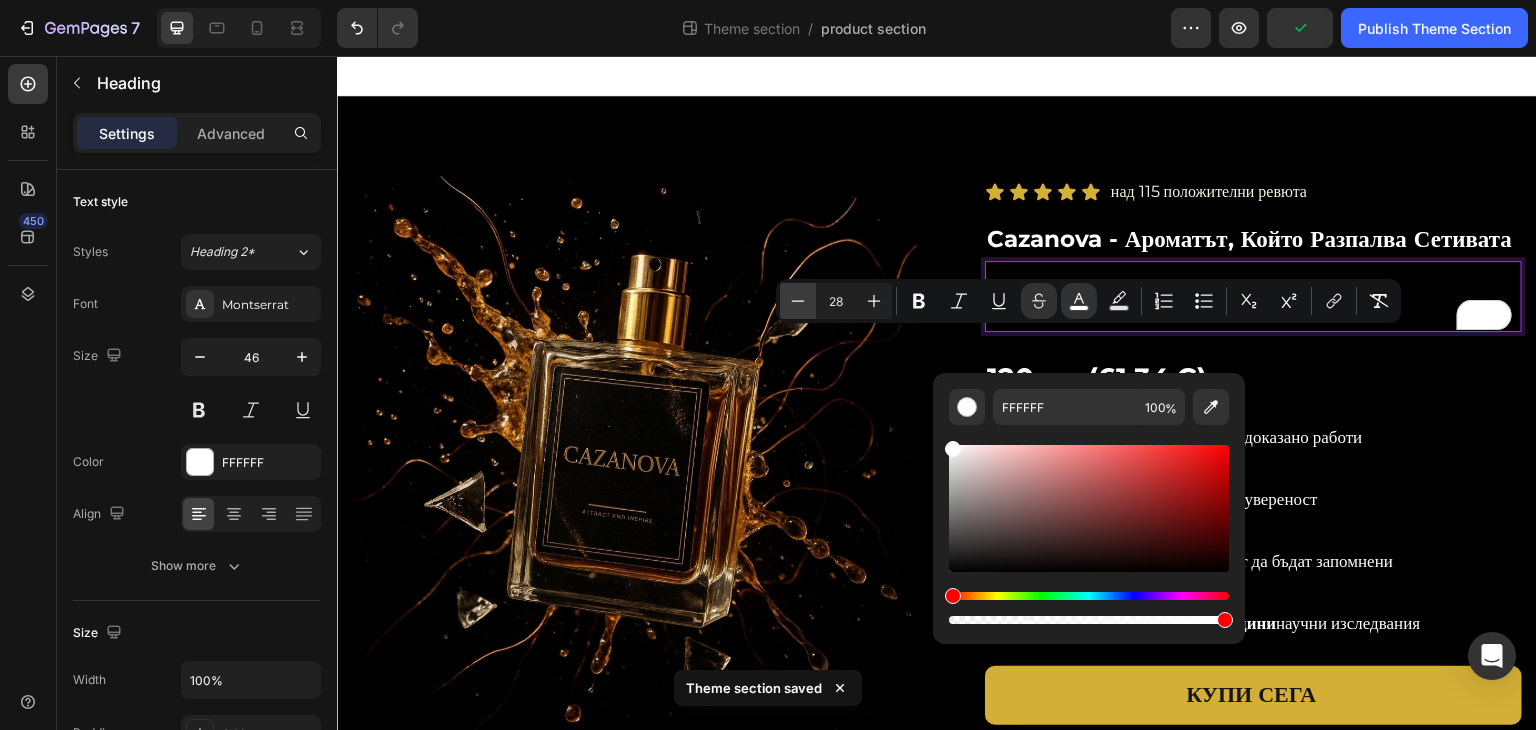 click 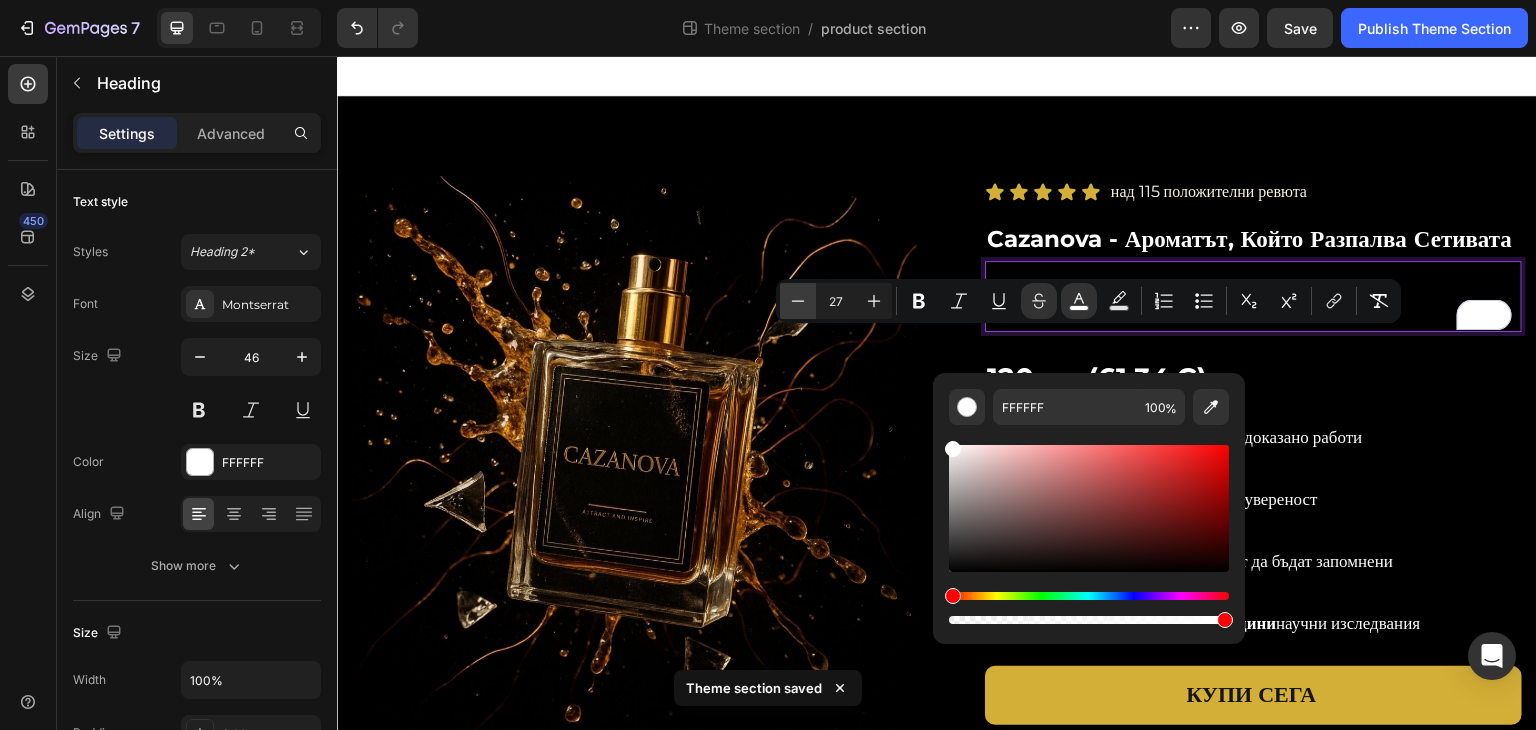 click 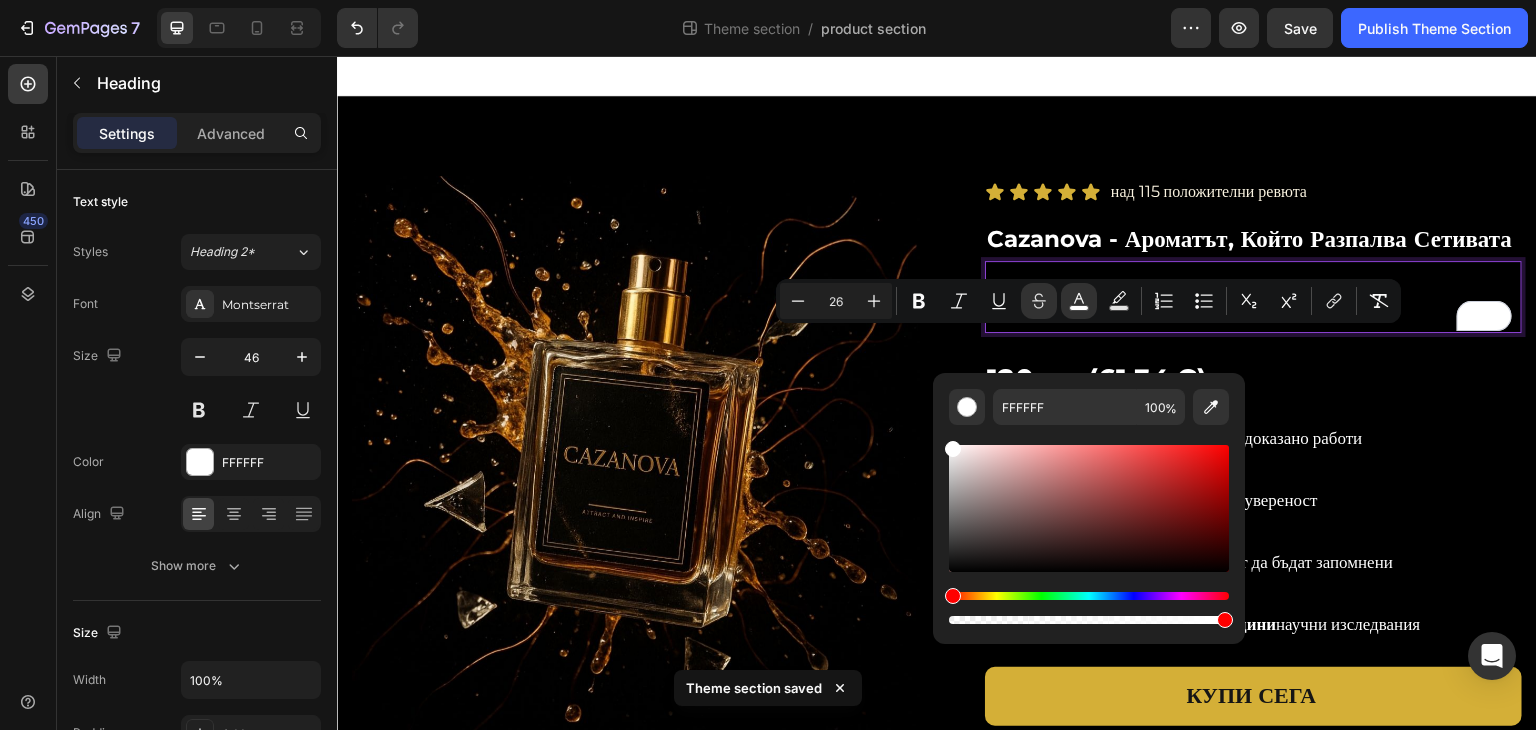 click on "196лв. (100.21 €)" at bounding box center [1253, 297] 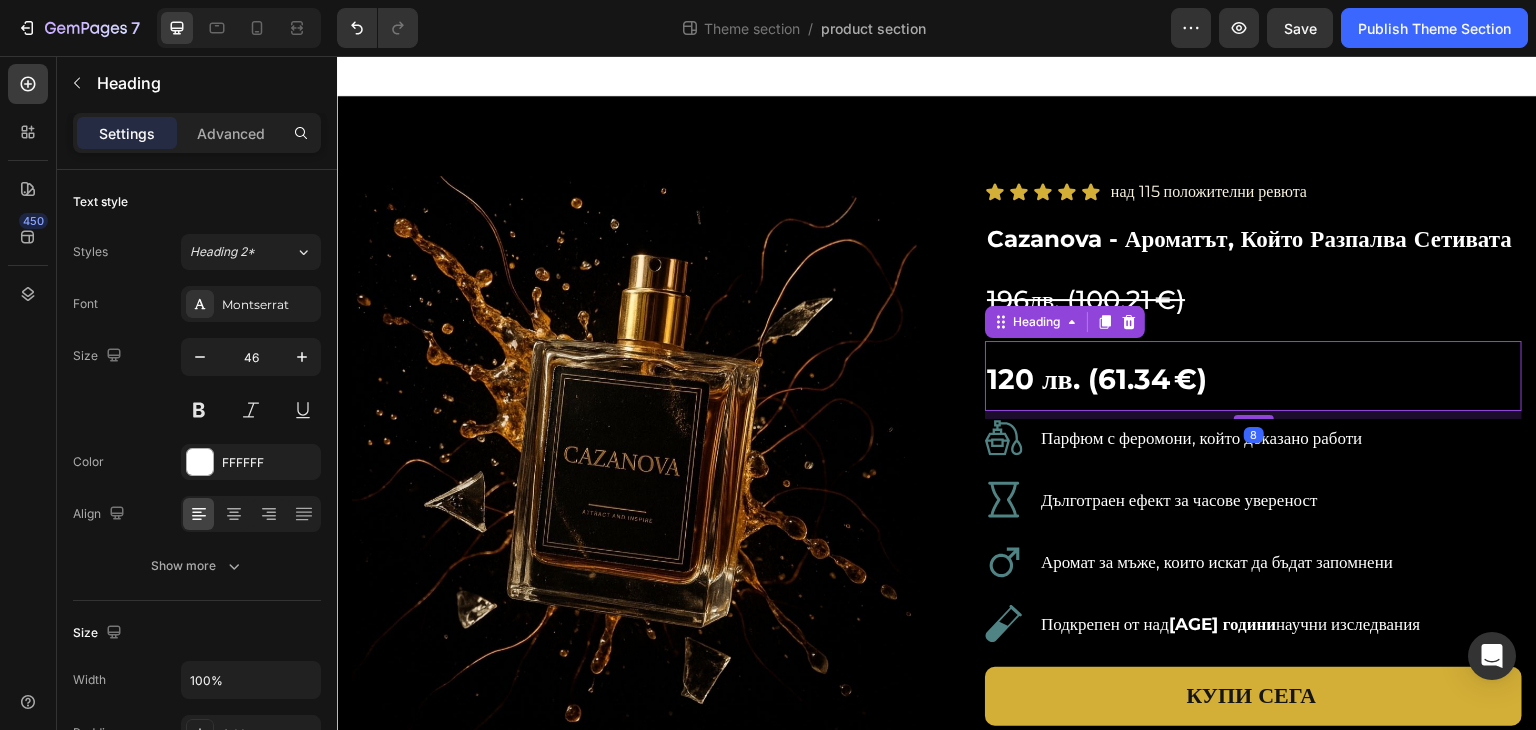 click on "120 лв. (61.34 €)" at bounding box center [1097, 379] 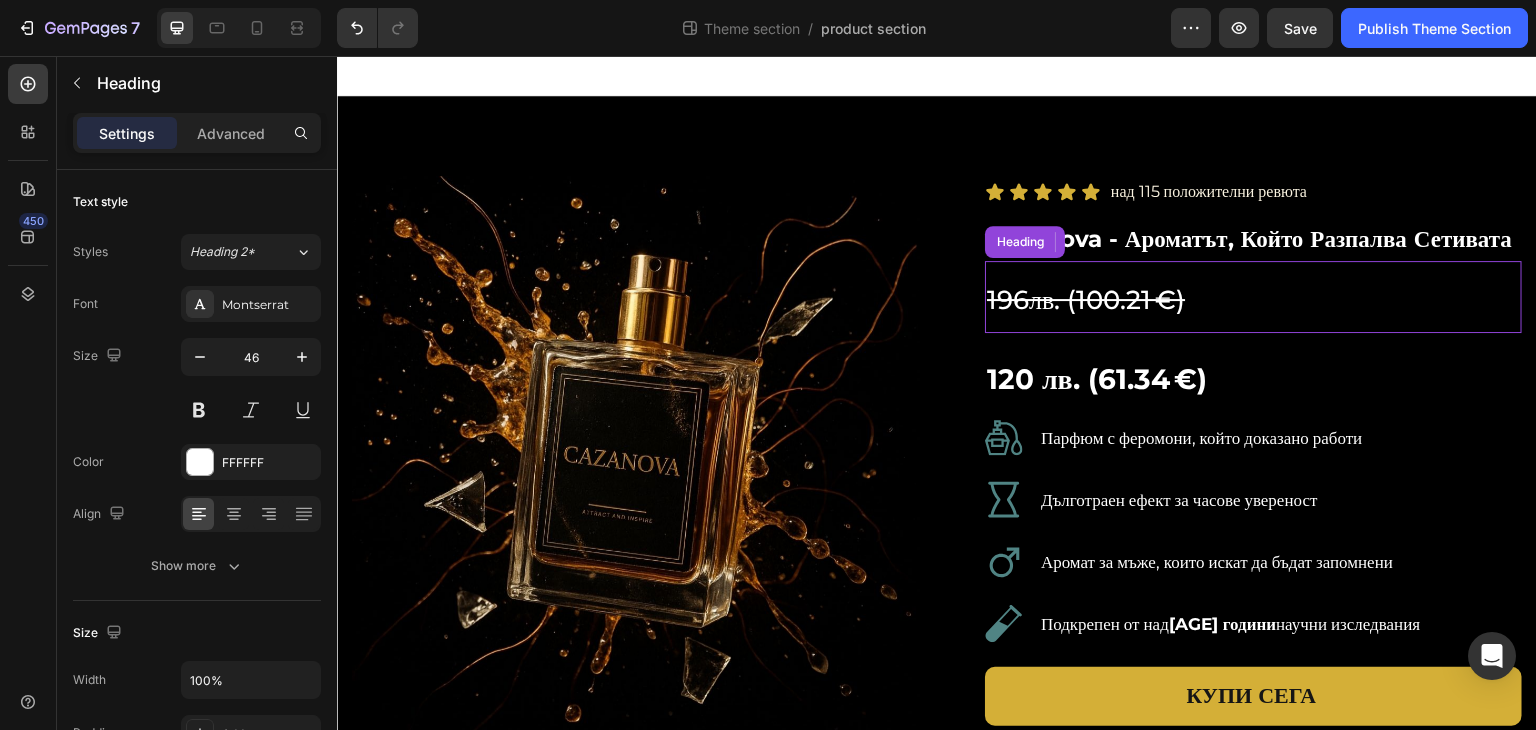 click on "196лв. (100.21 €)" at bounding box center [1086, 300] 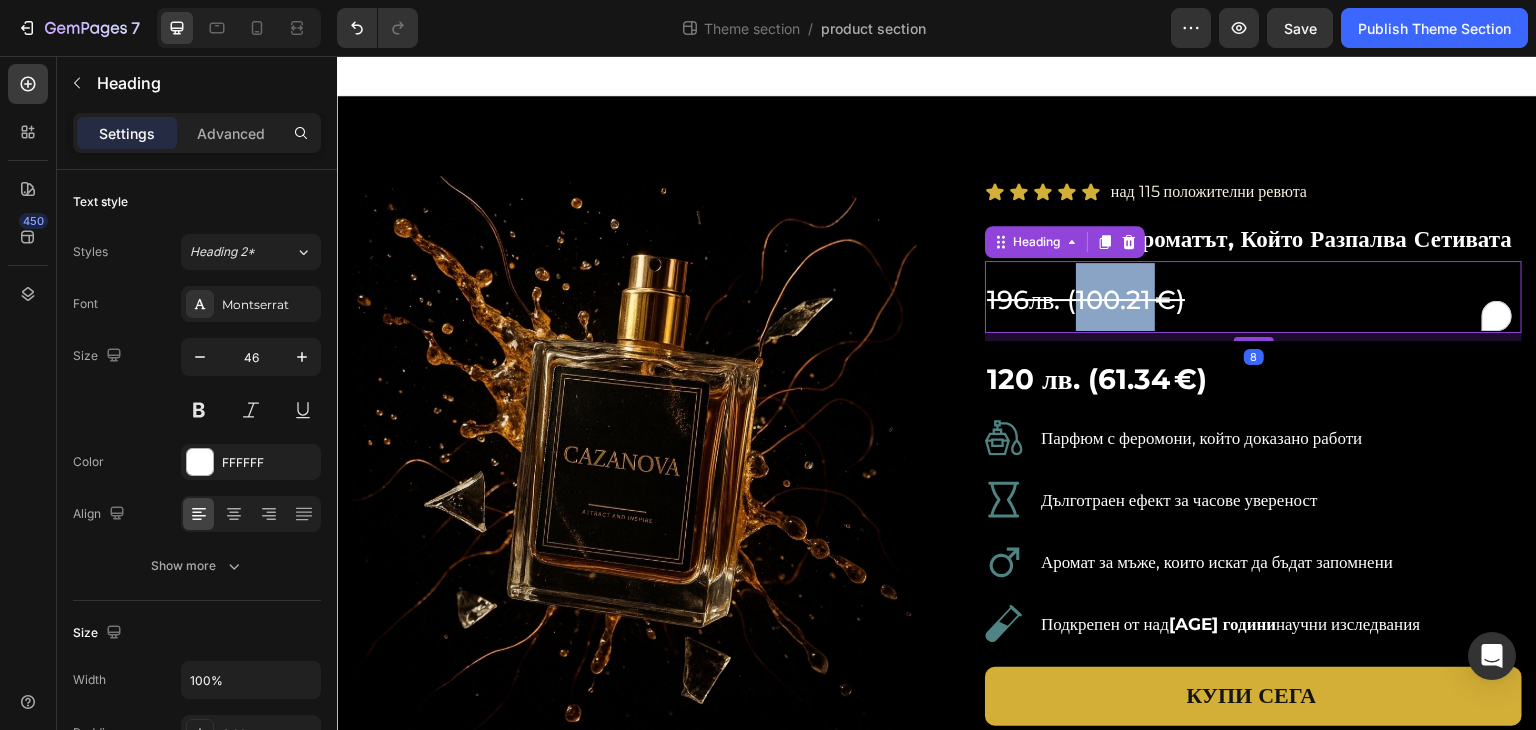click on "196лв. (100.21 €)" at bounding box center [1086, 300] 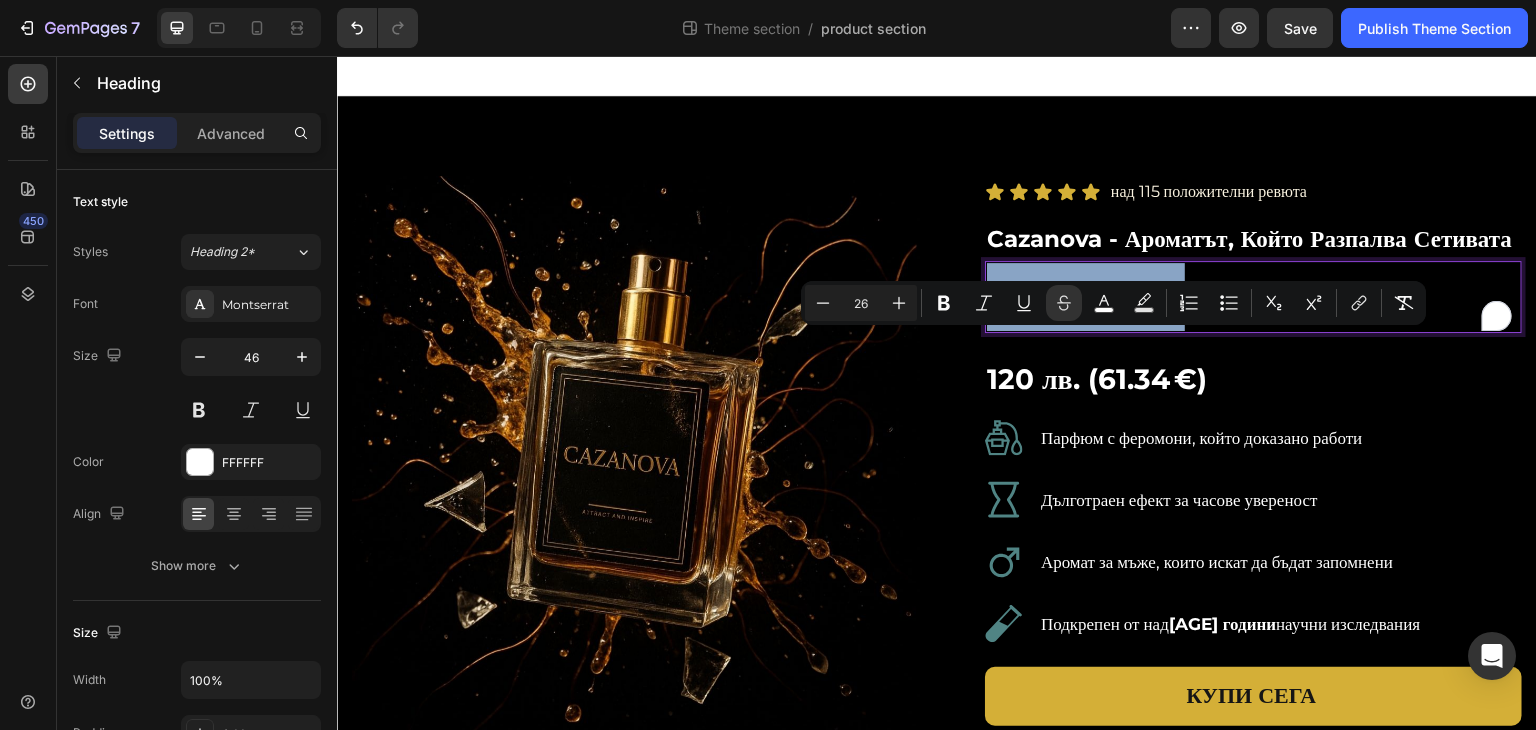 click on "196лв. (100.21 €)" at bounding box center (1086, 300) 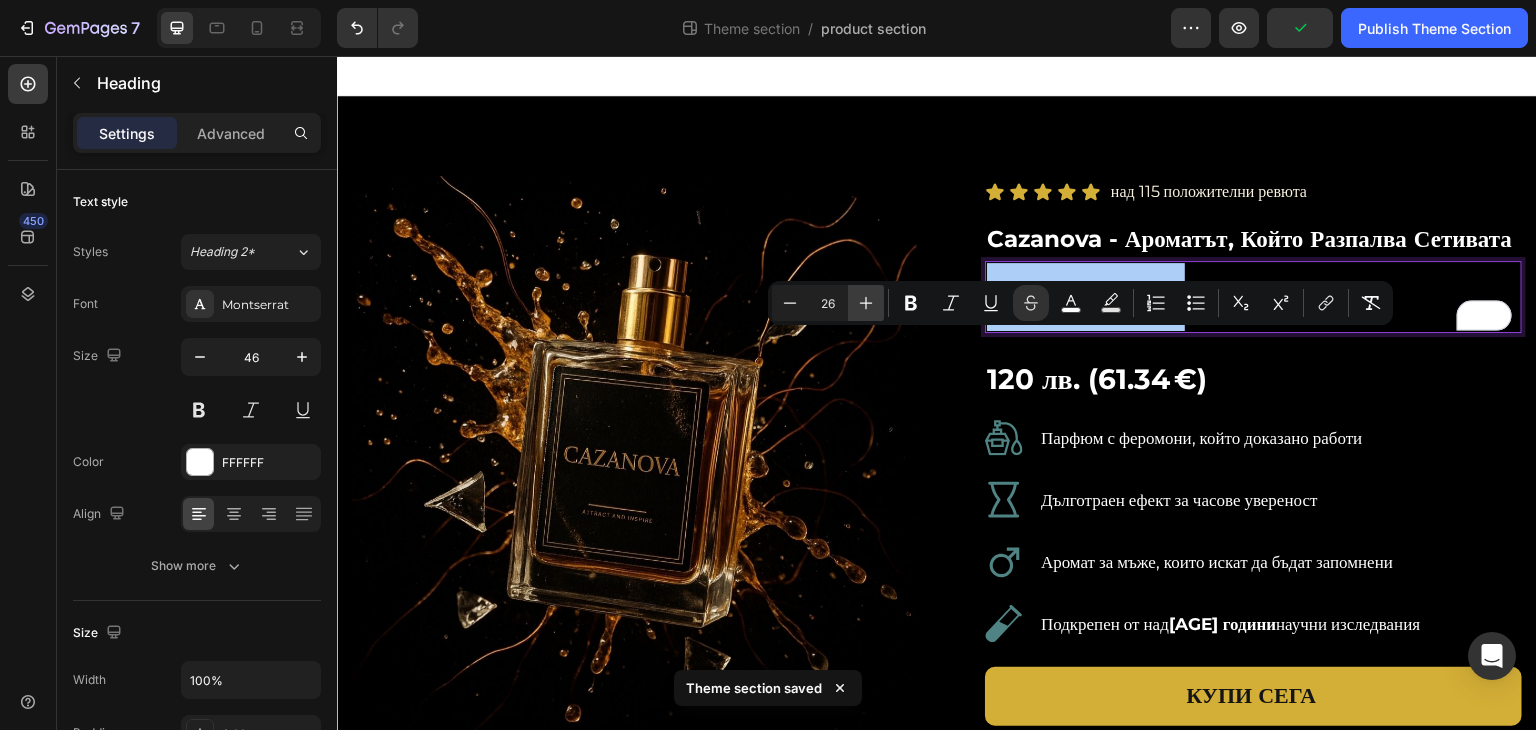 click 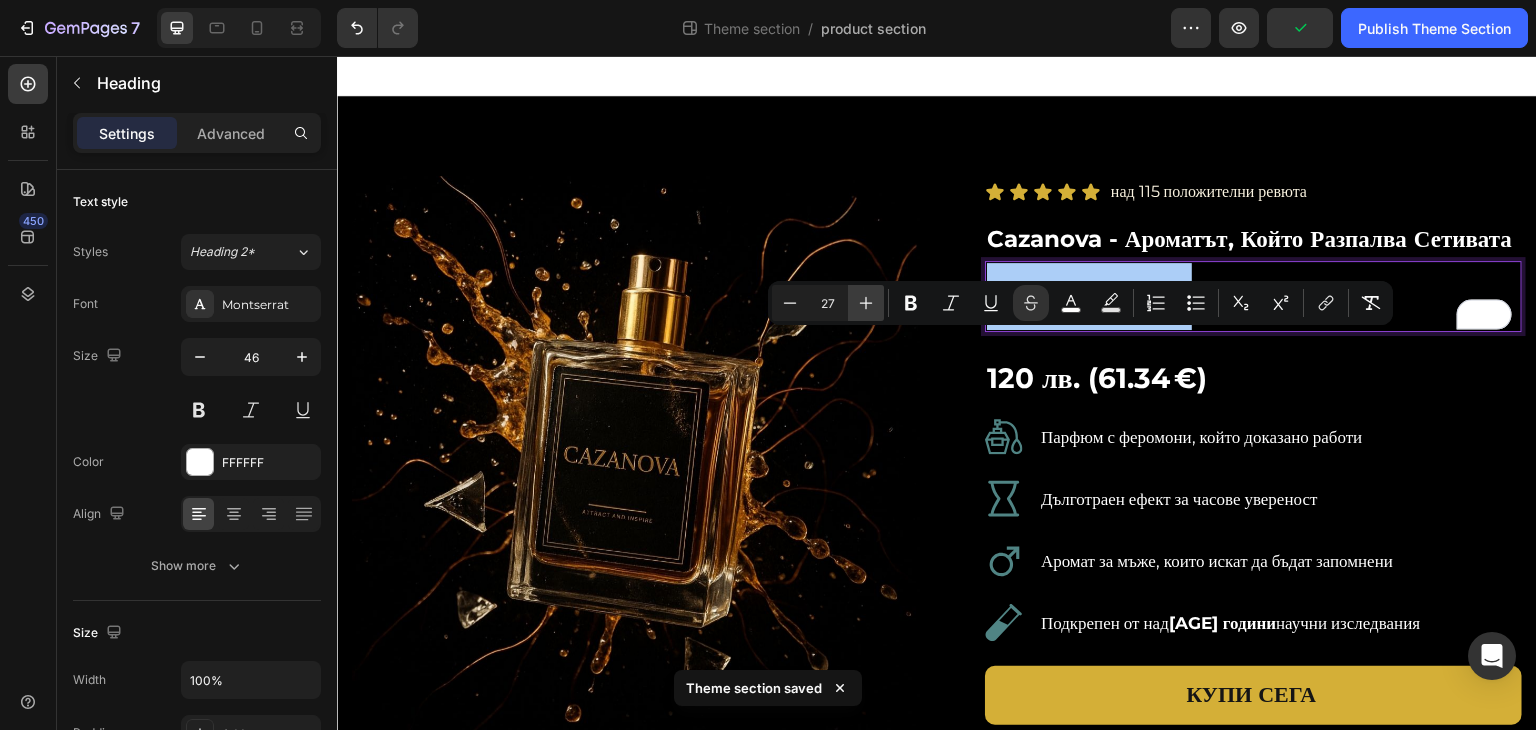 click 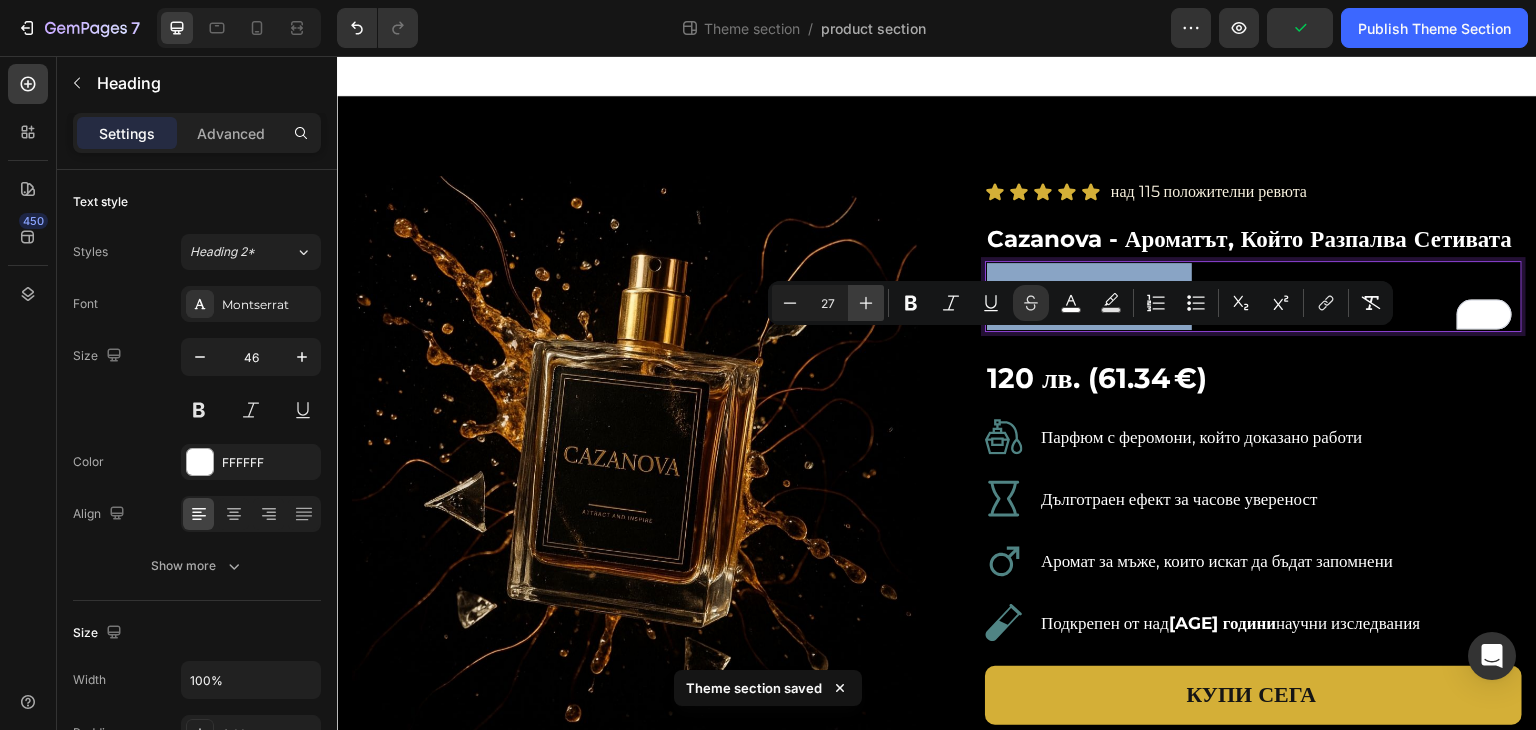 type on "28" 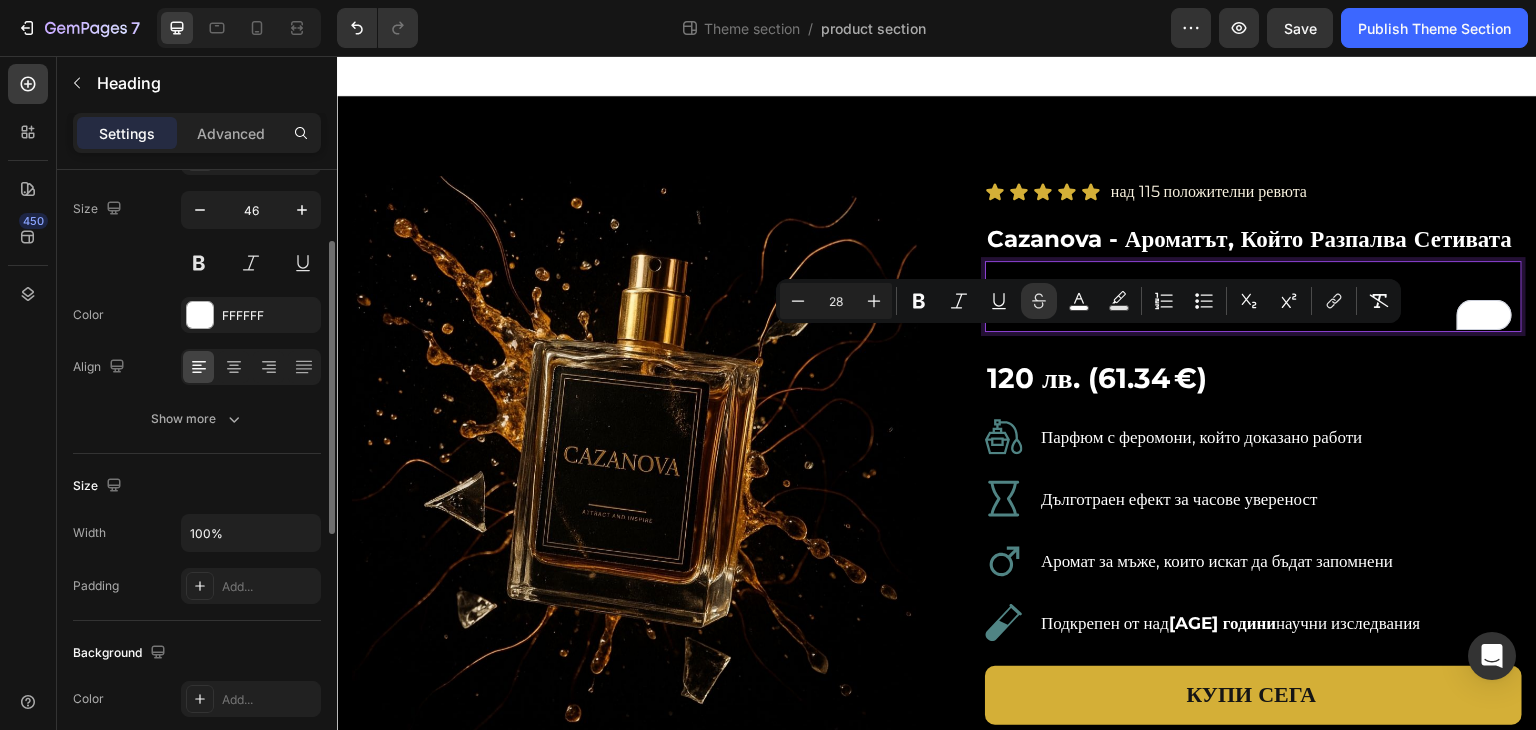 scroll, scrollTop: 148, scrollLeft: 0, axis: vertical 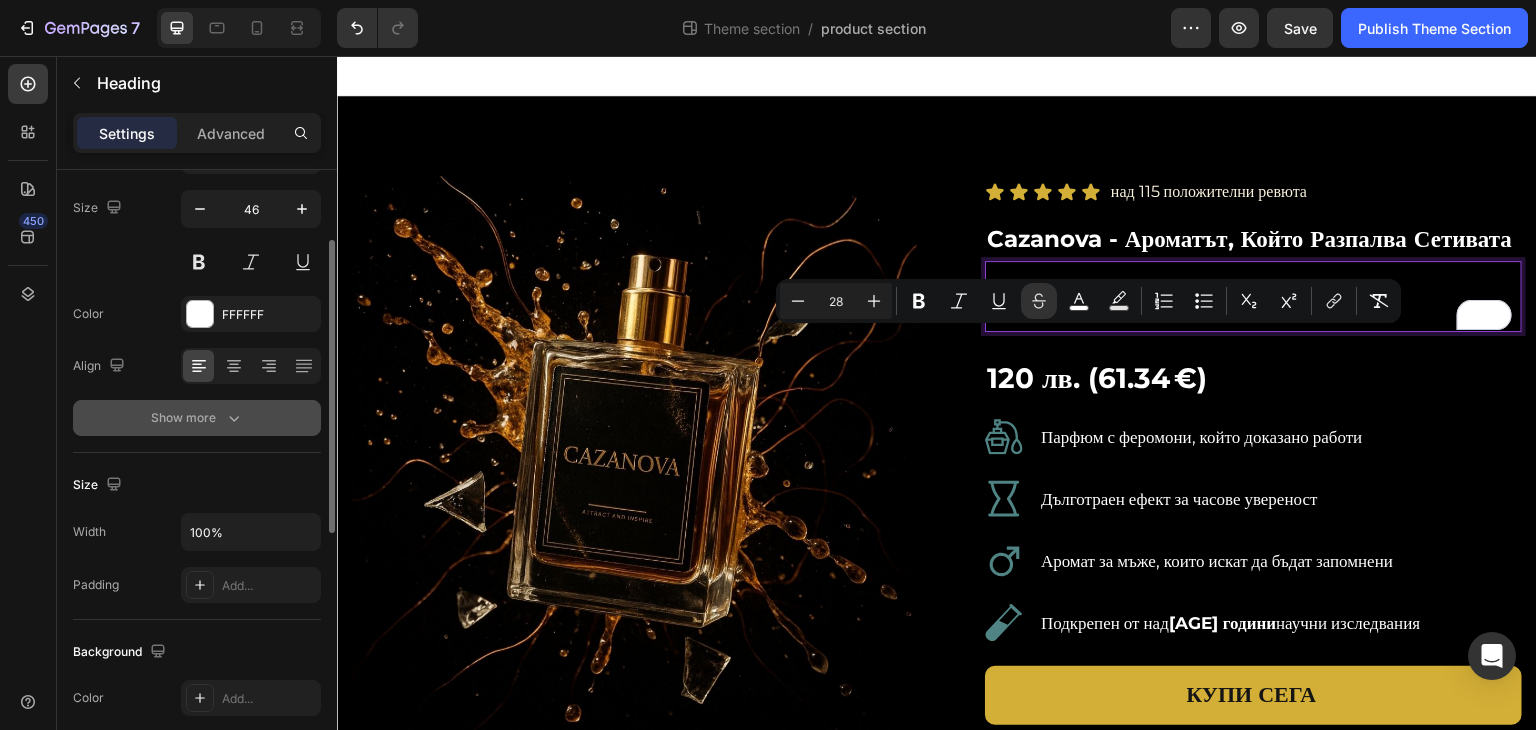 click on "Show more" at bounding box center (197, 418) 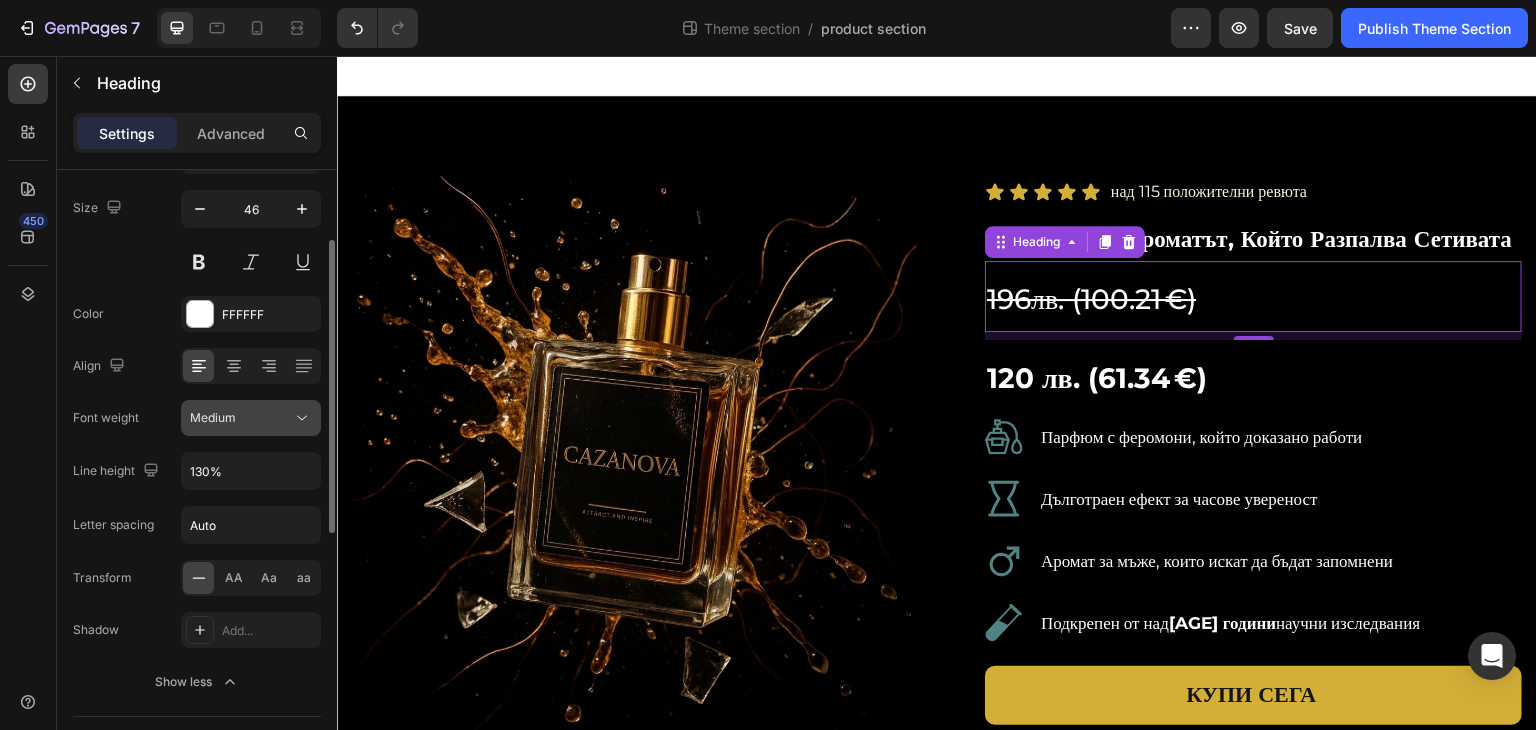 click on "Medium" at bounding box center [241, 418] 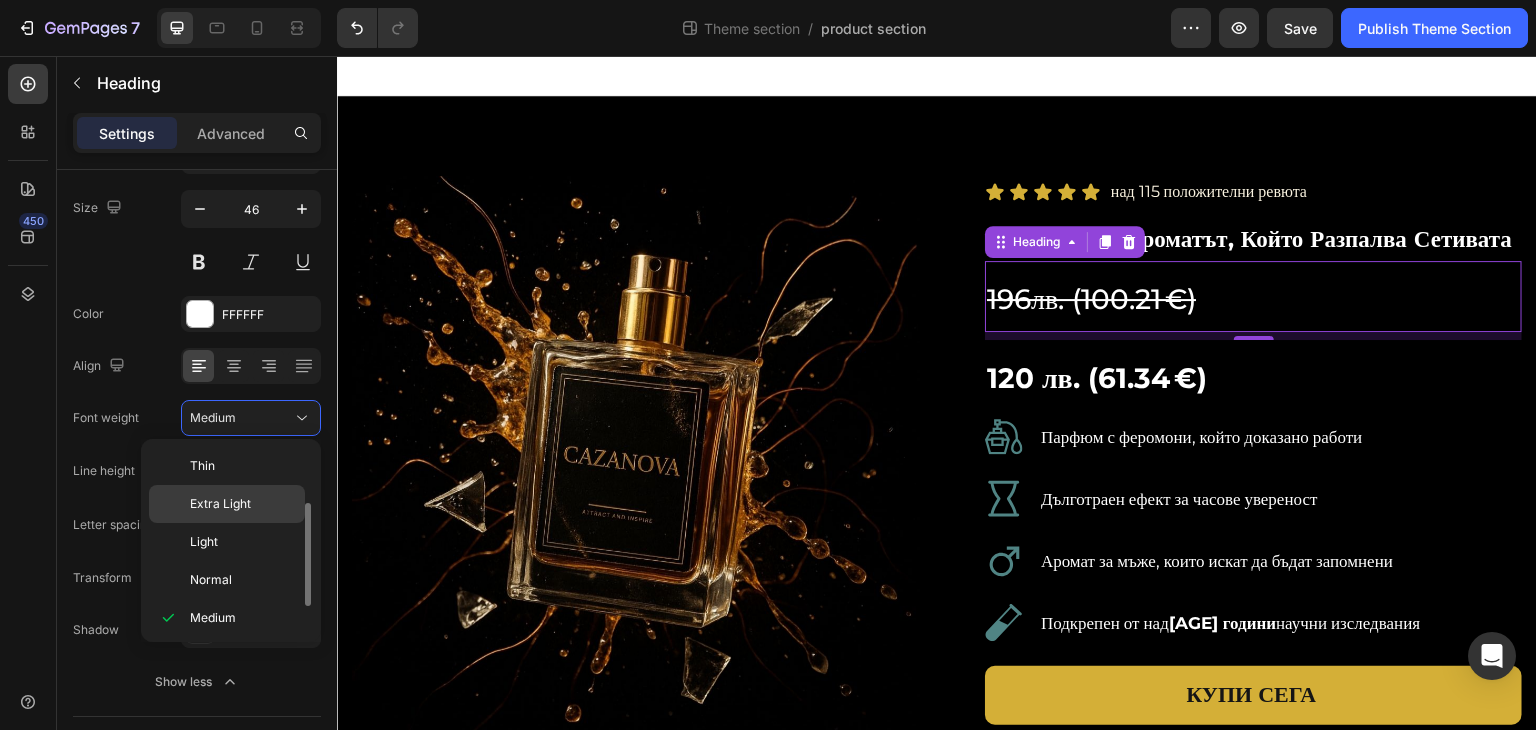 scroll, scrollTop: 36, scrollLeft: 0, axis: vertical 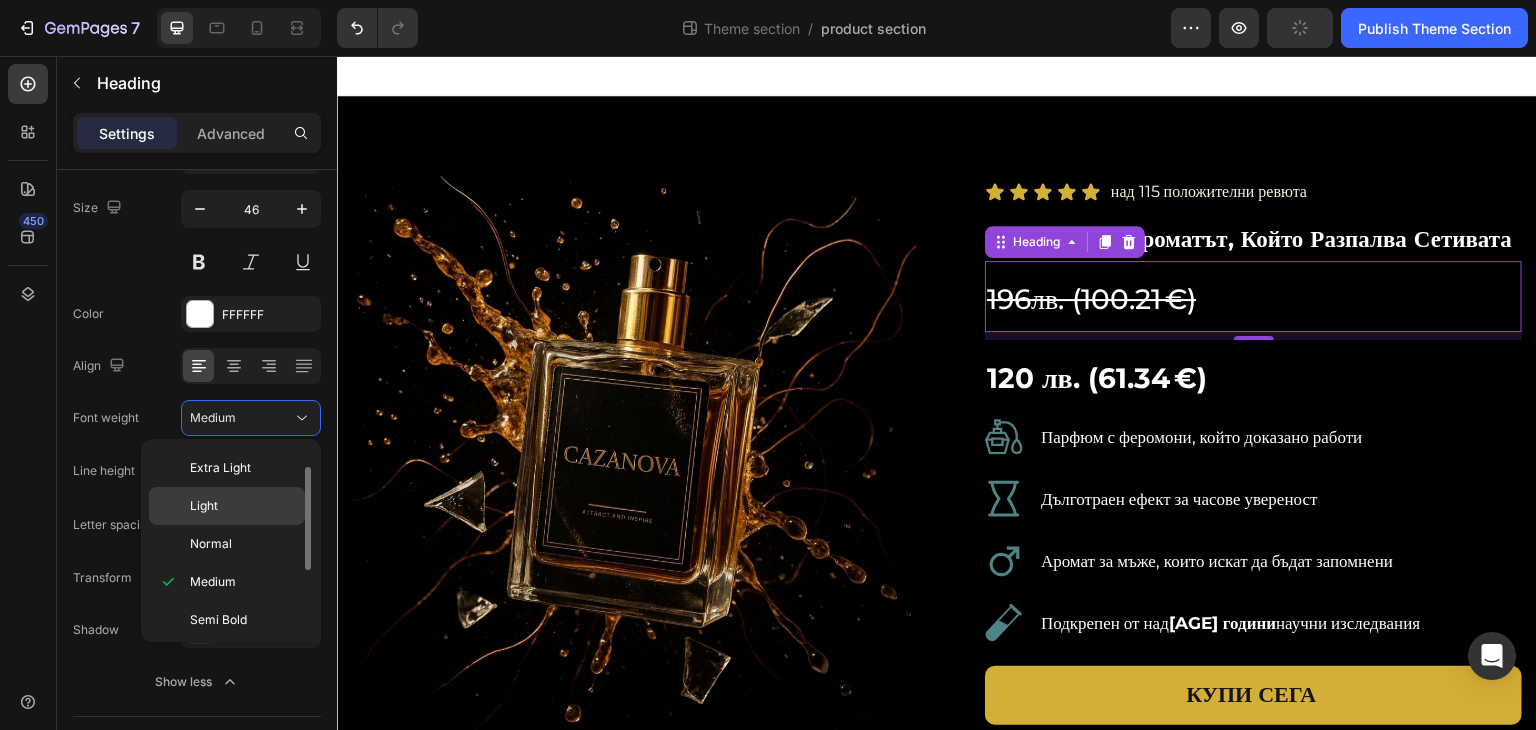 click on "Light" 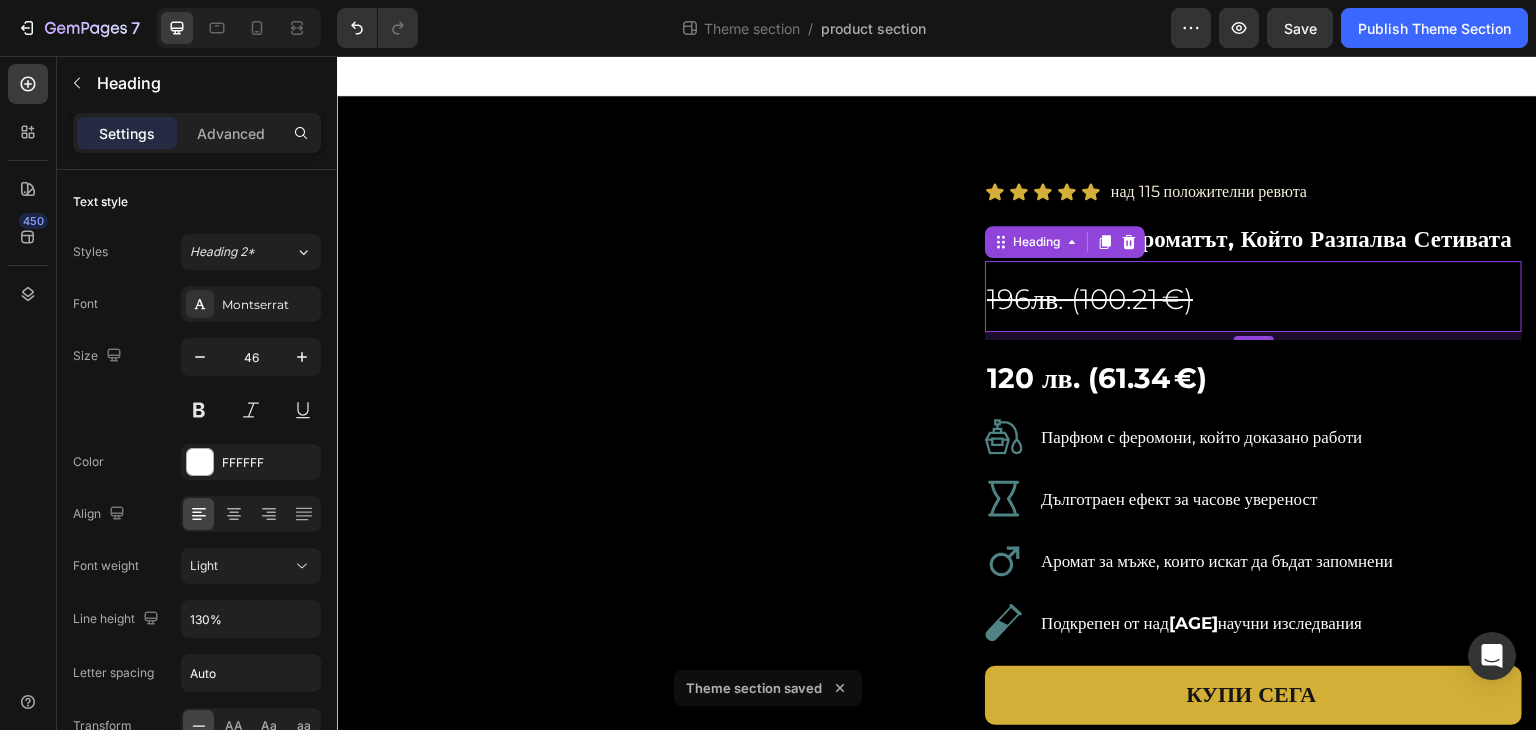 scroll, scrollTop: 0, scrollLeft: 0, axis: both 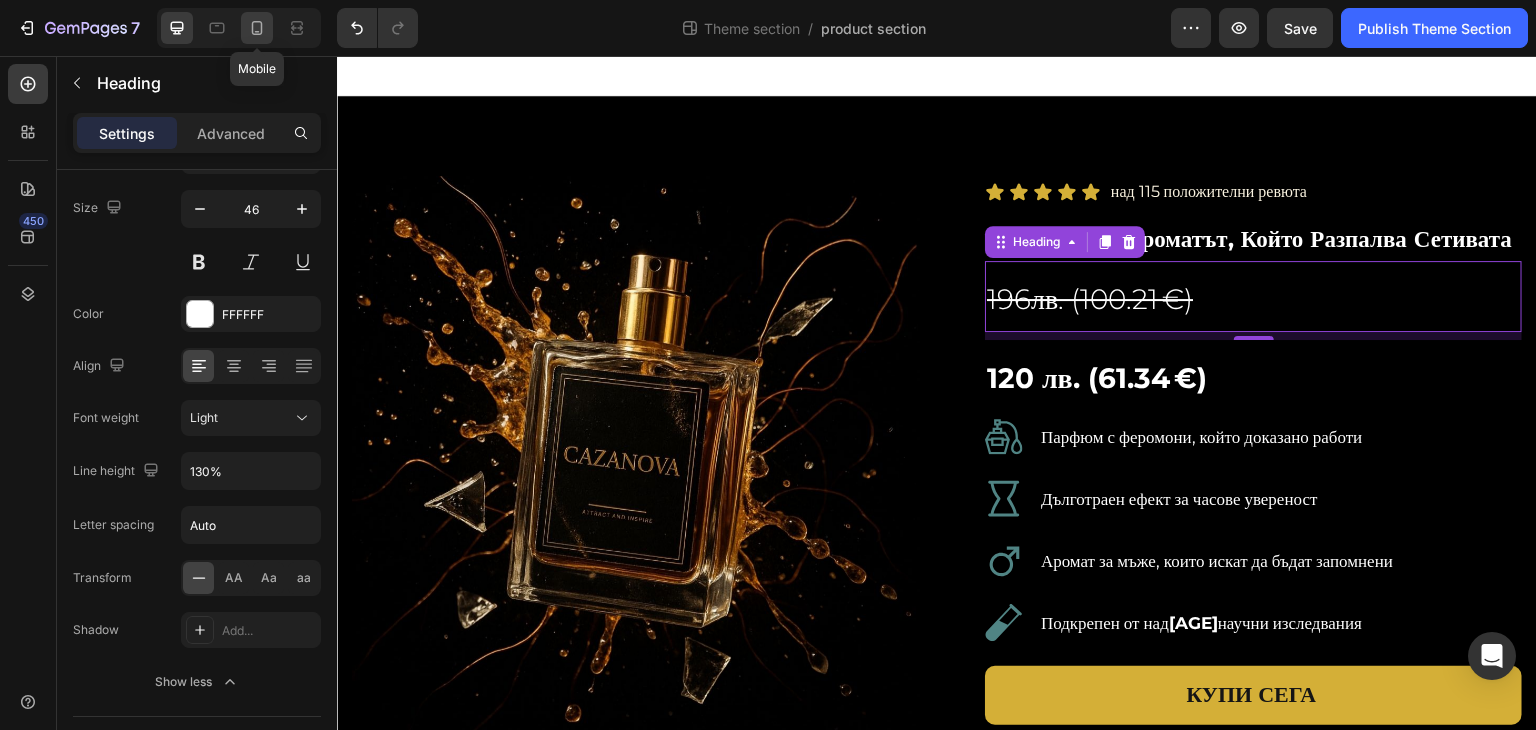 click 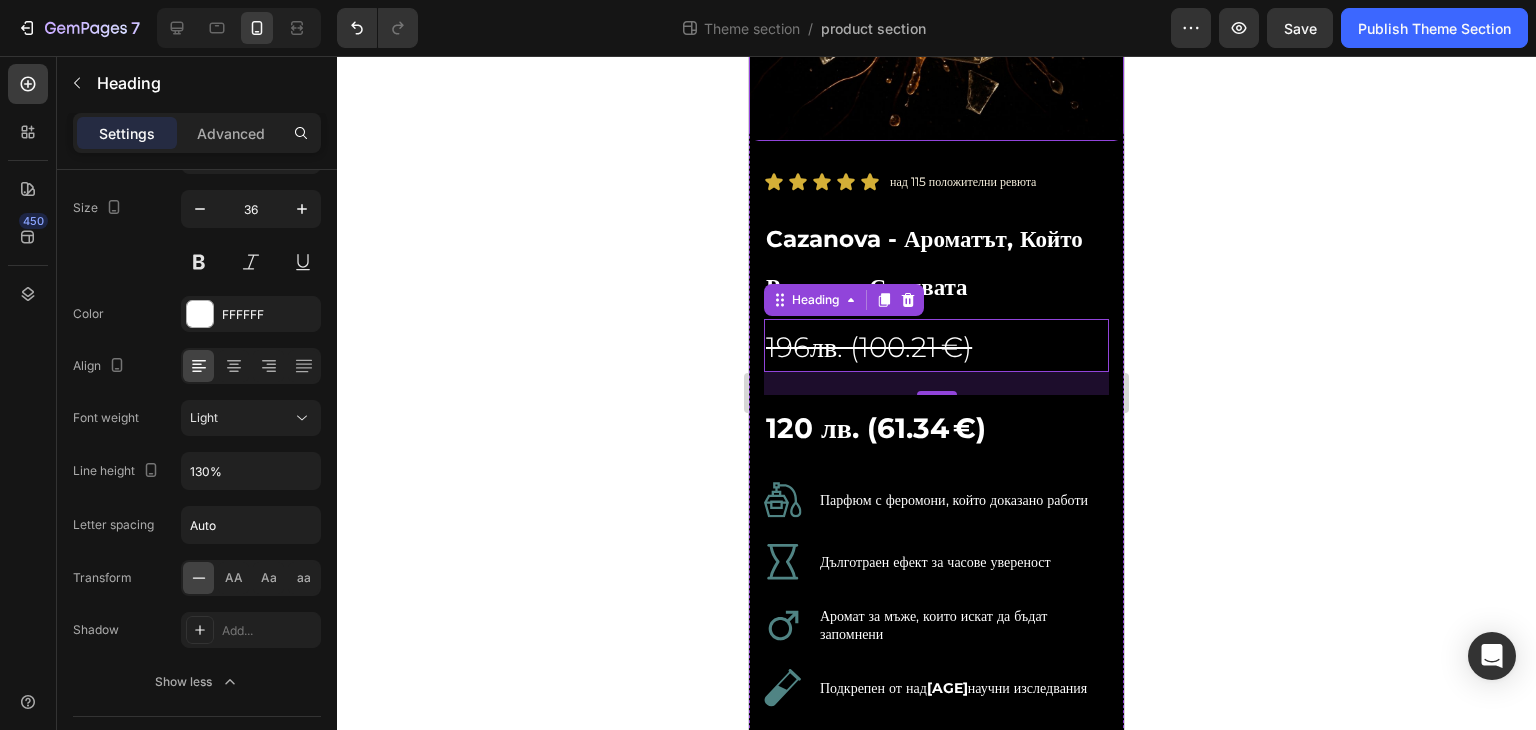 scroll, scrollTop: 347, scrollLeft: 0, axis: vertical 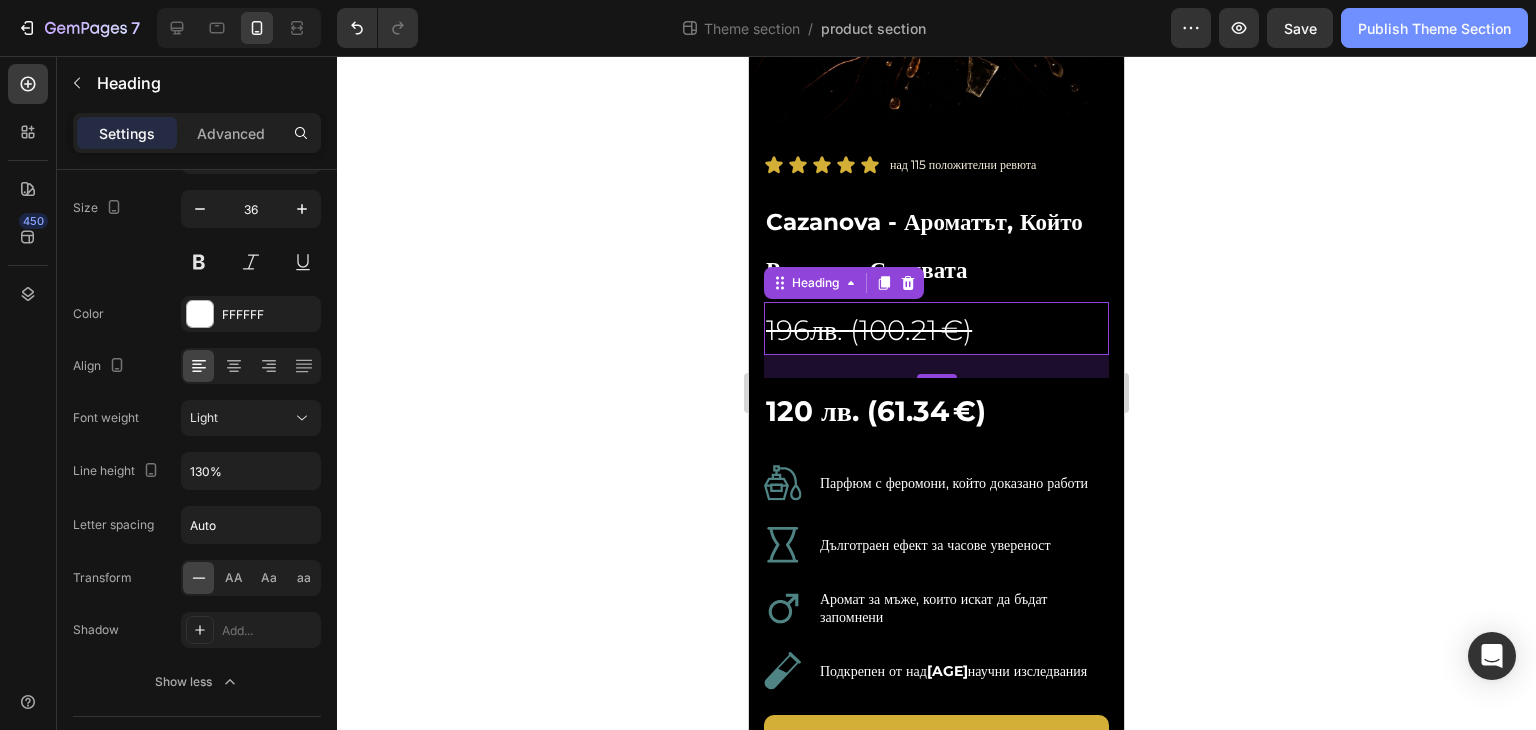 click on "Publish Theme Section" 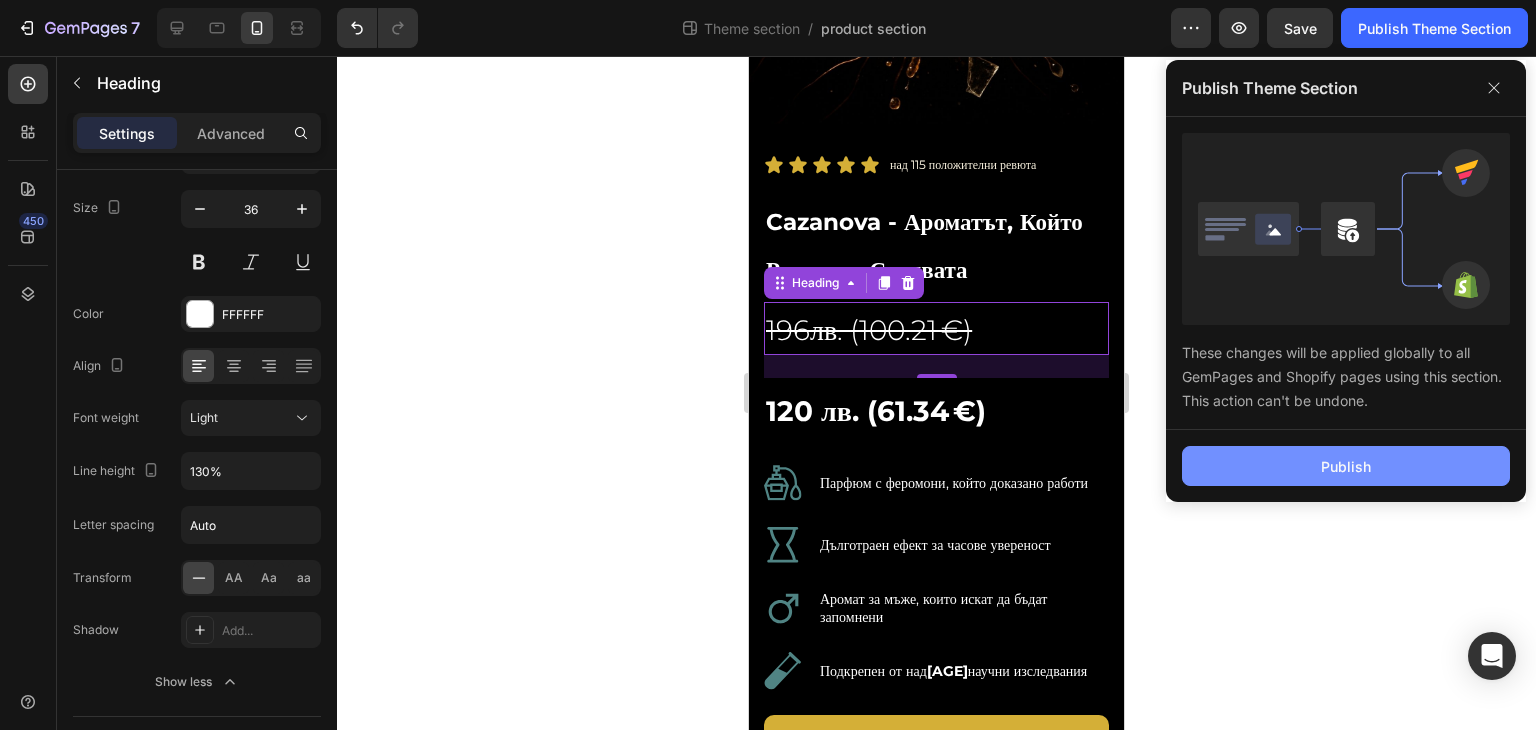 click on "Publish" 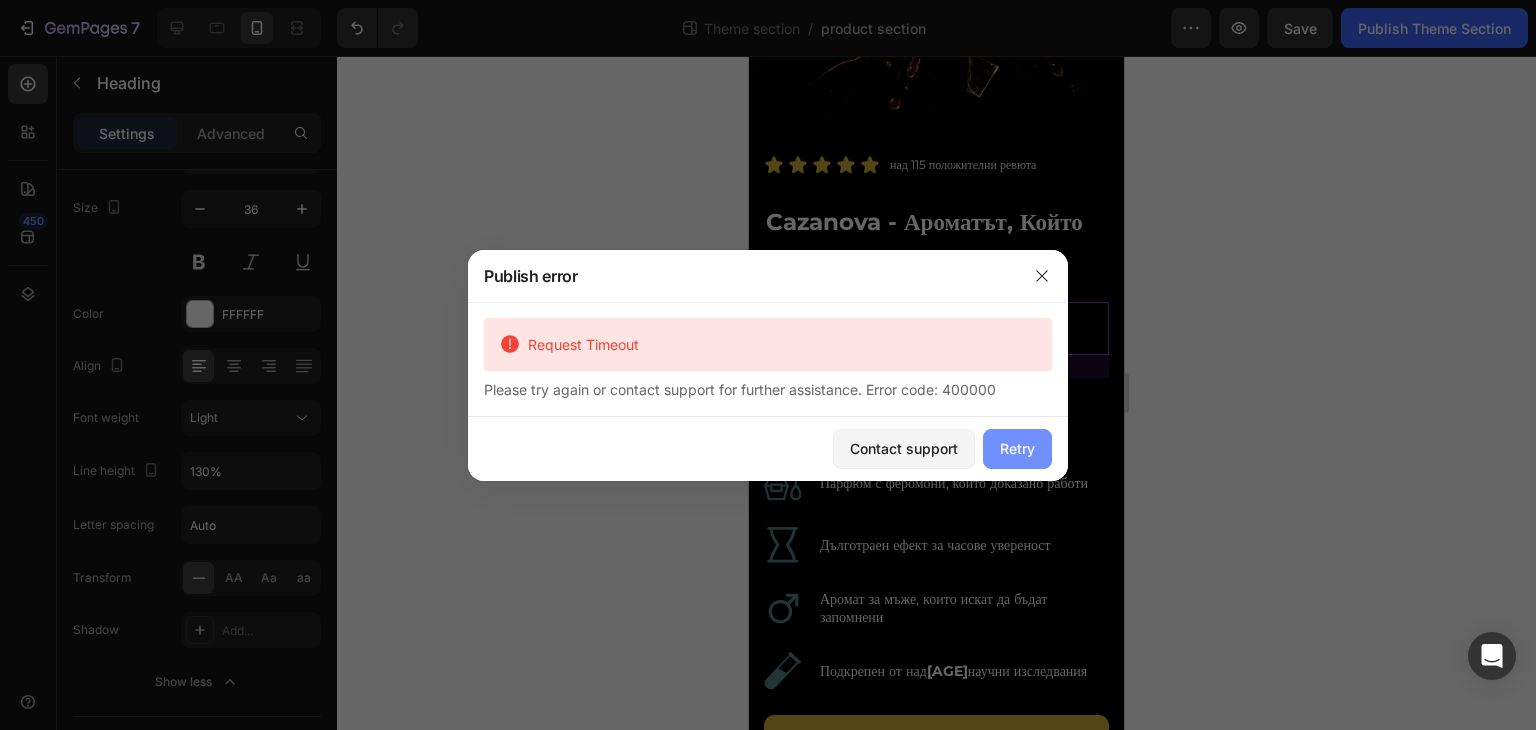 click on "Retry" at bounding box center (1017, 449) 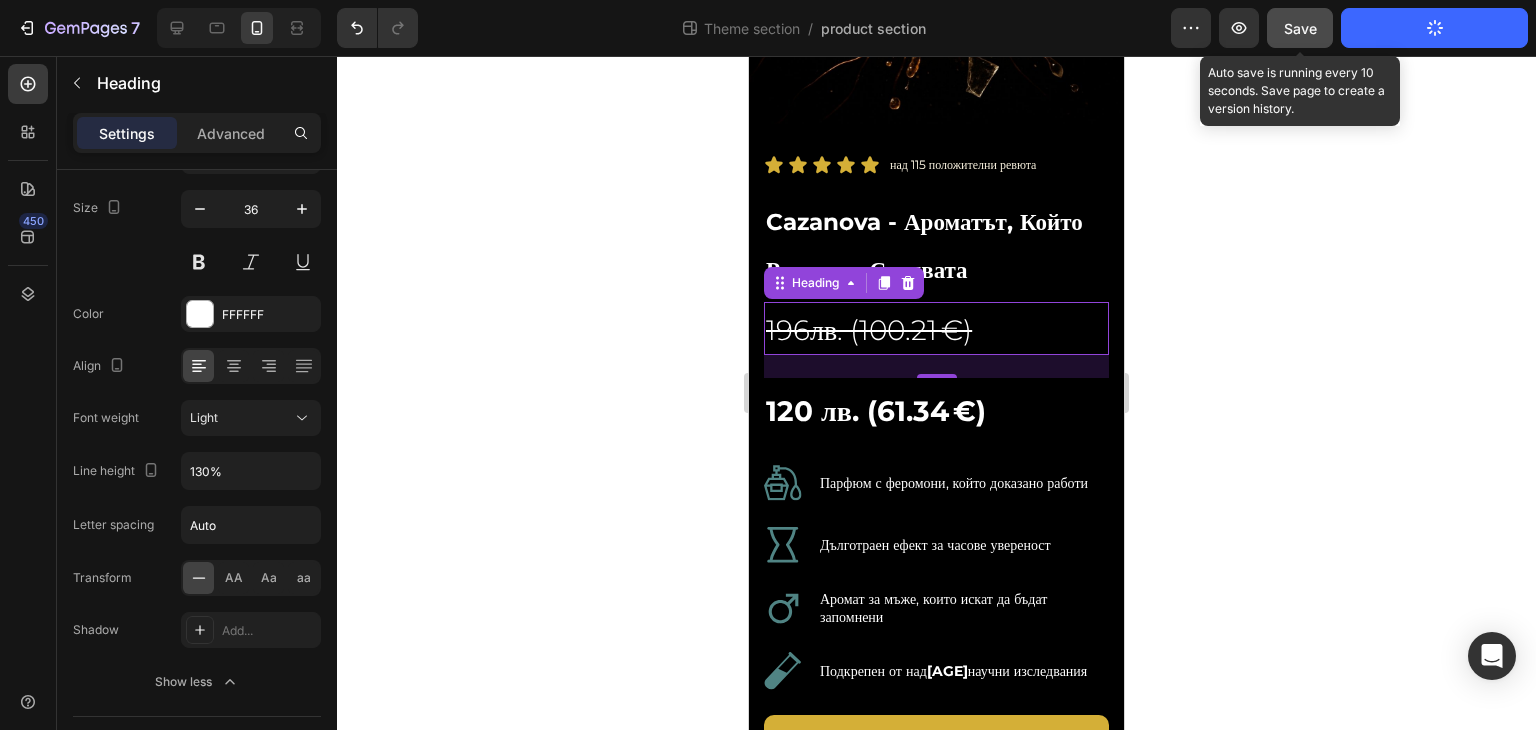 click on "Save" 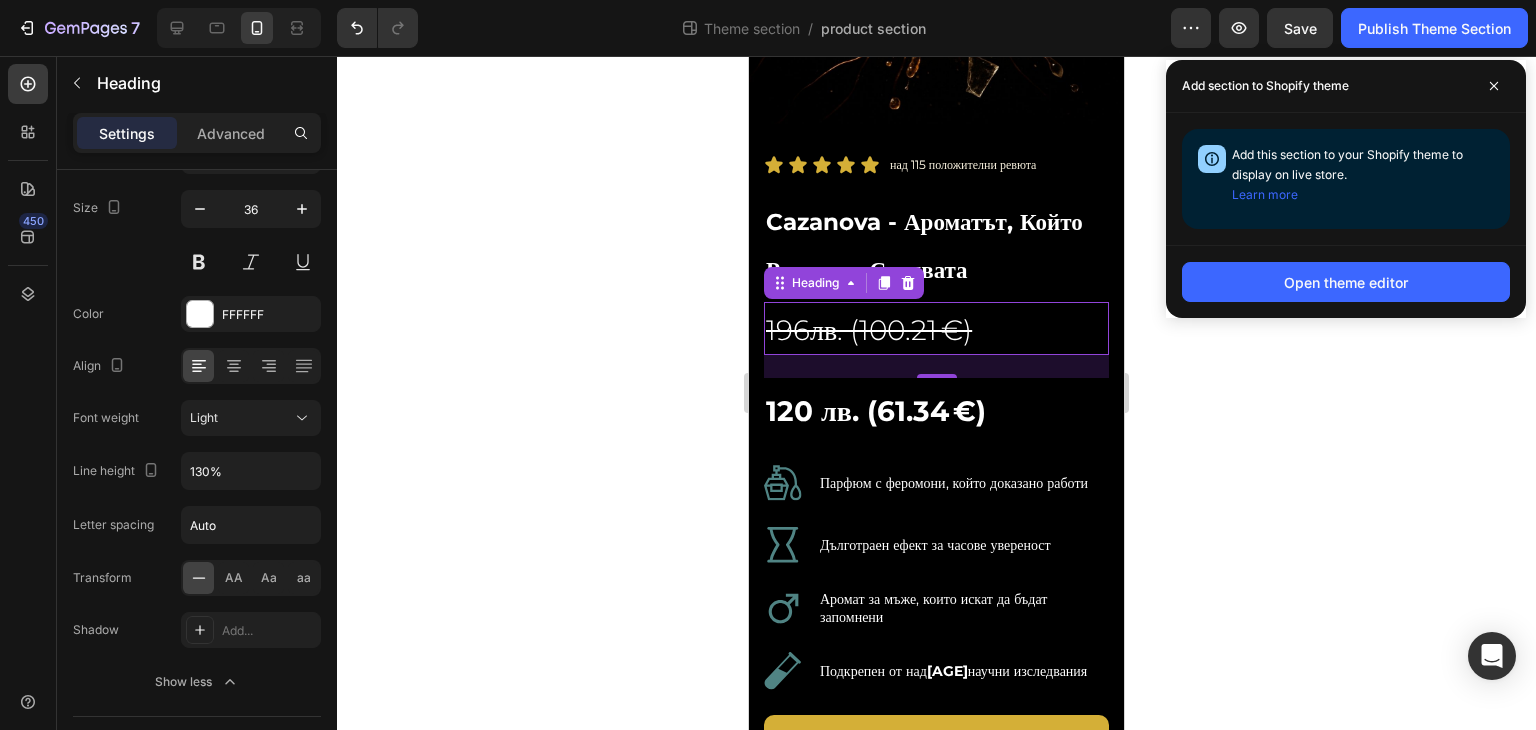click 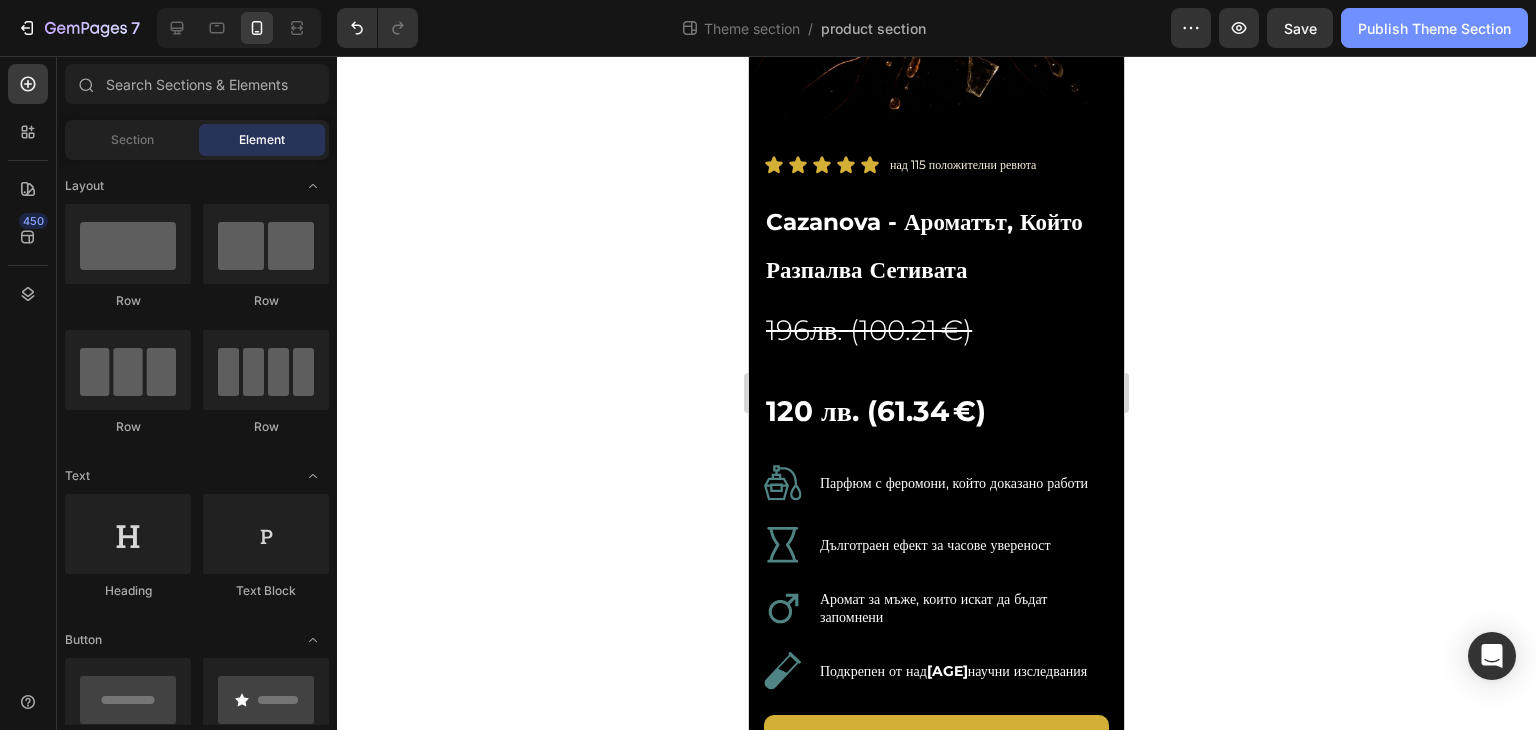 click on "Publish Theme Section" 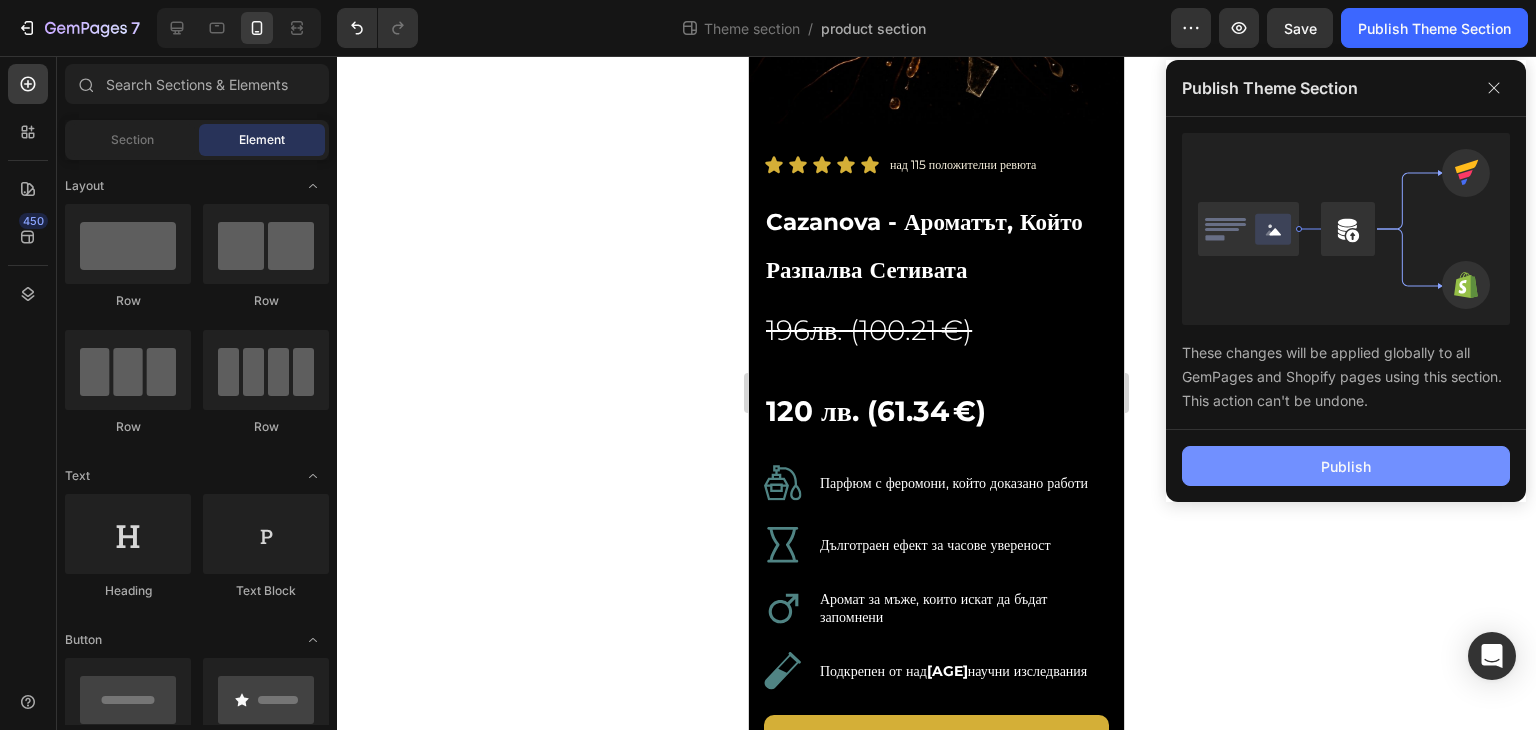 click on "Publish" 